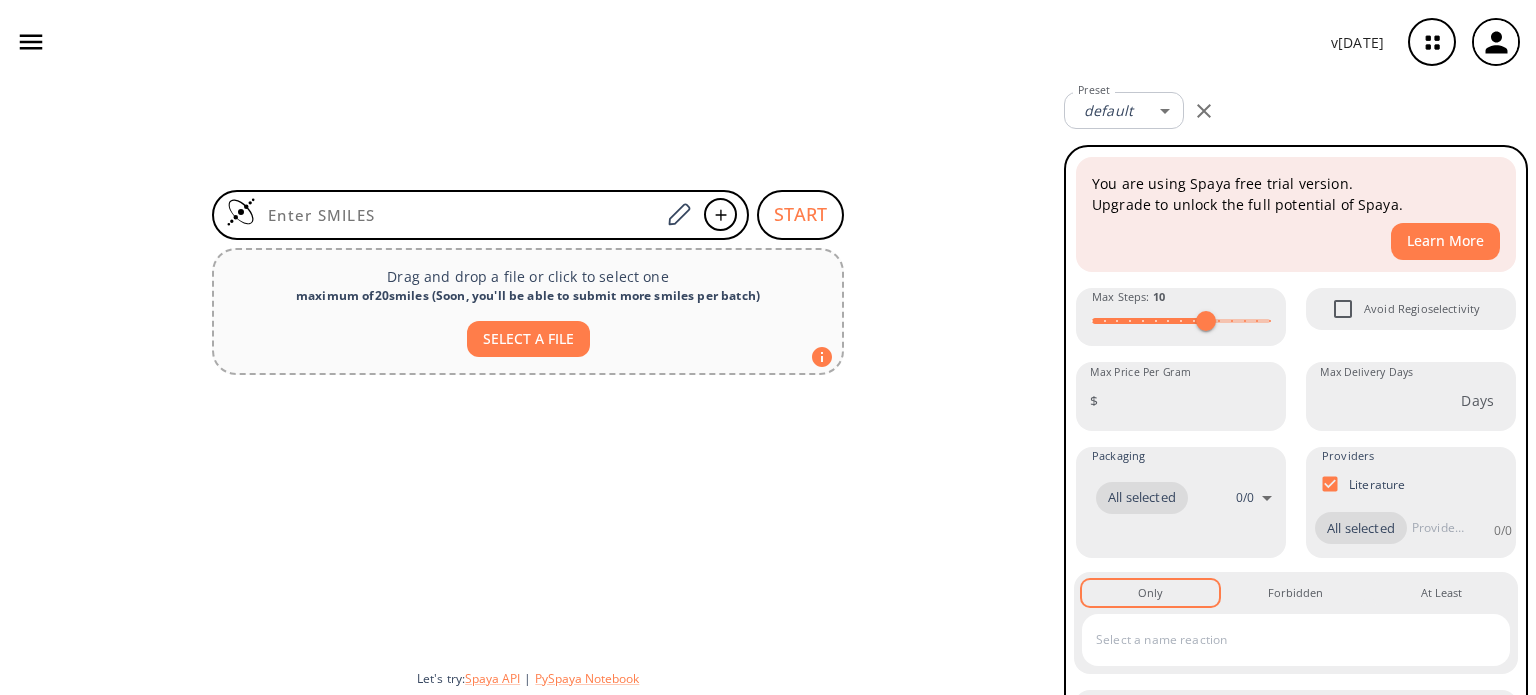 scroll, scrollTop: 0, scrollLeft: 0, axis: both 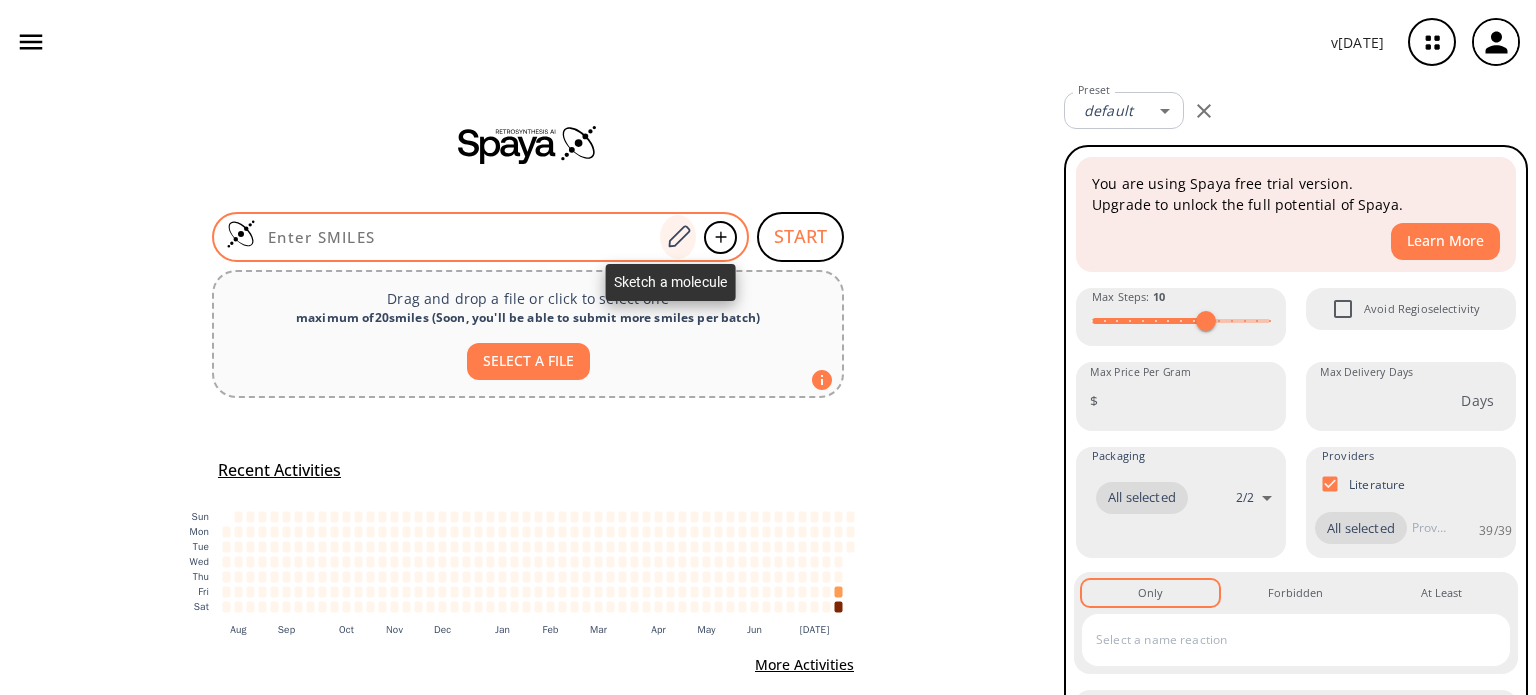 click 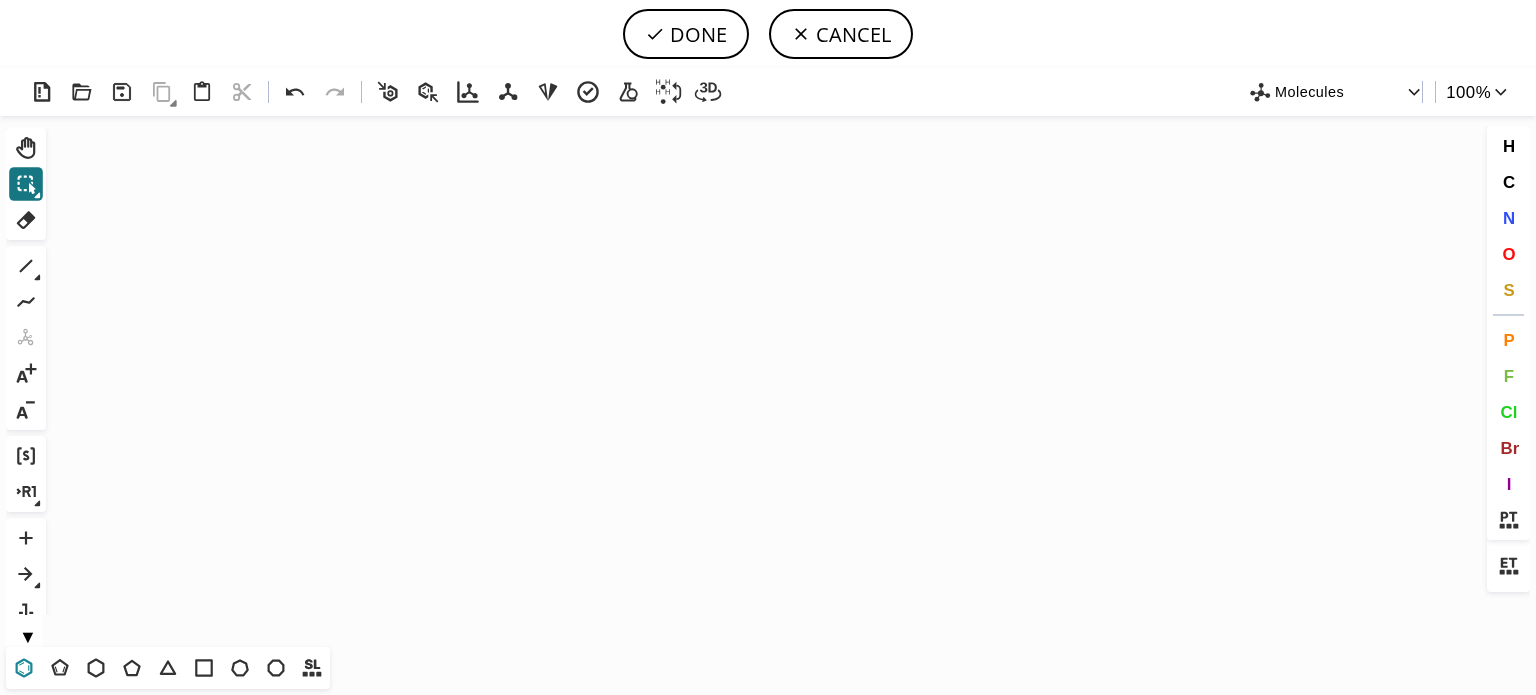 click 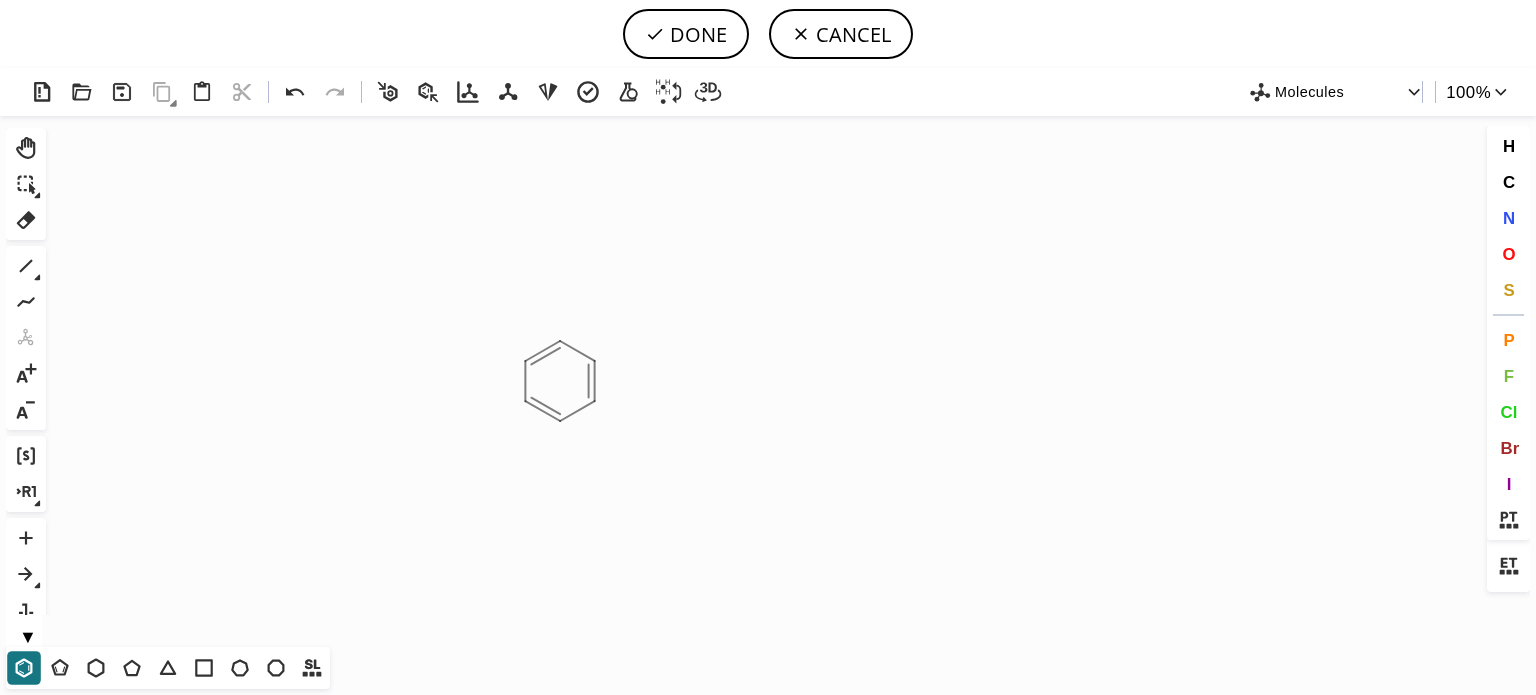 click on "Created with [PERSON_NAME] 2.3.0" 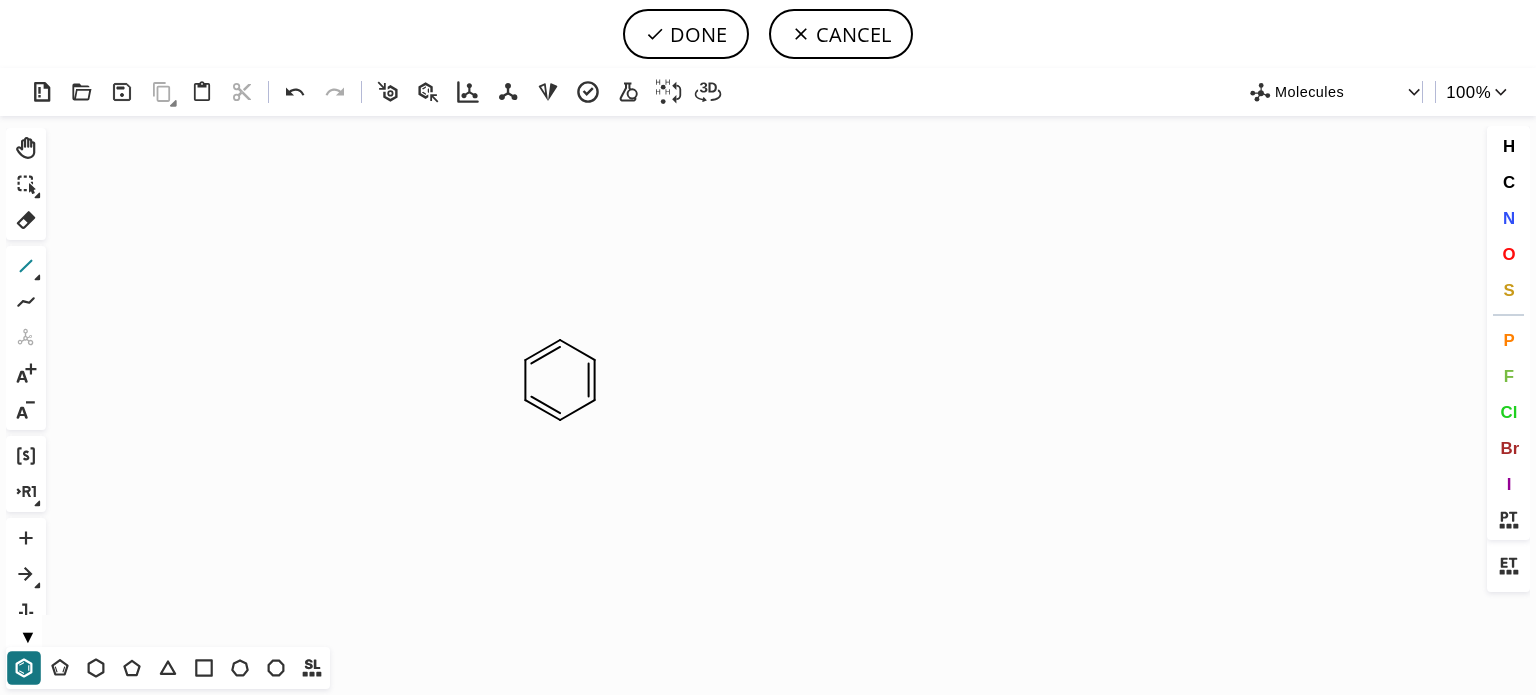 click 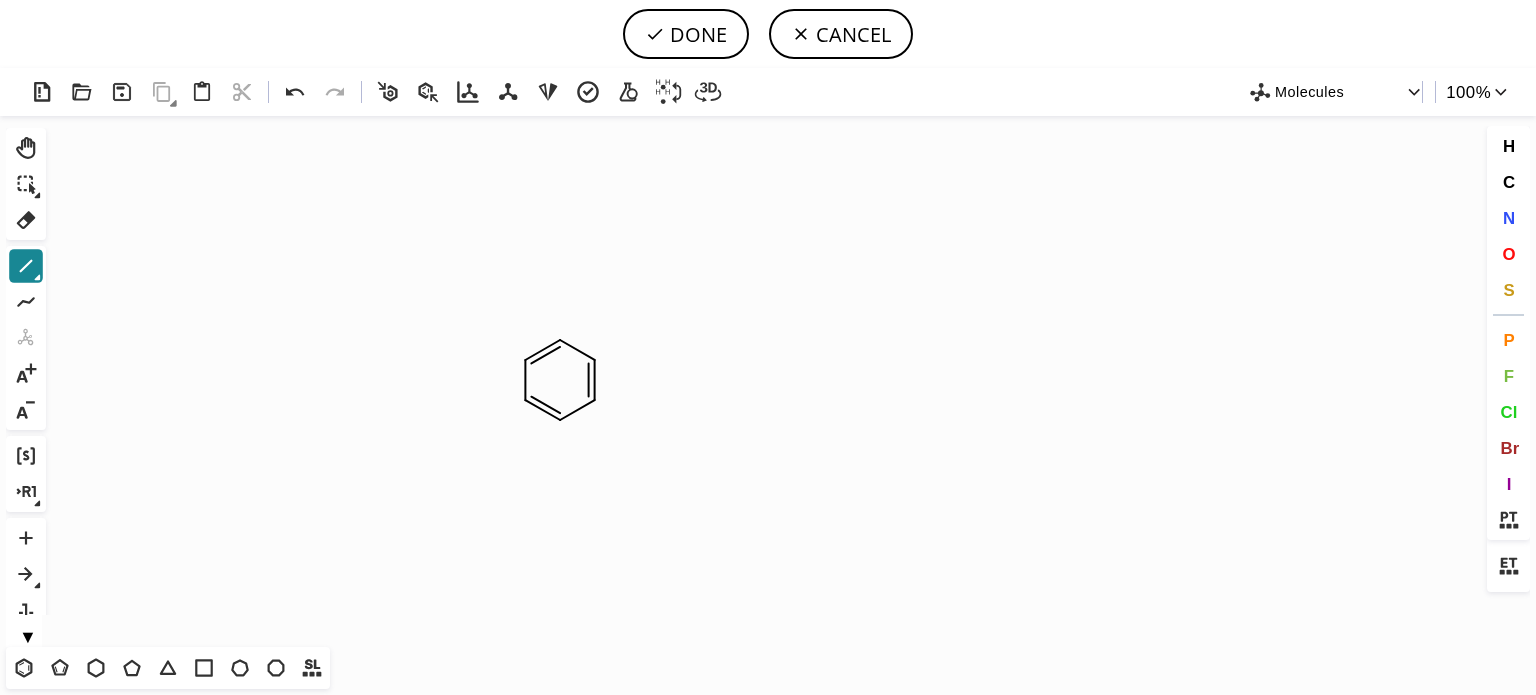 click 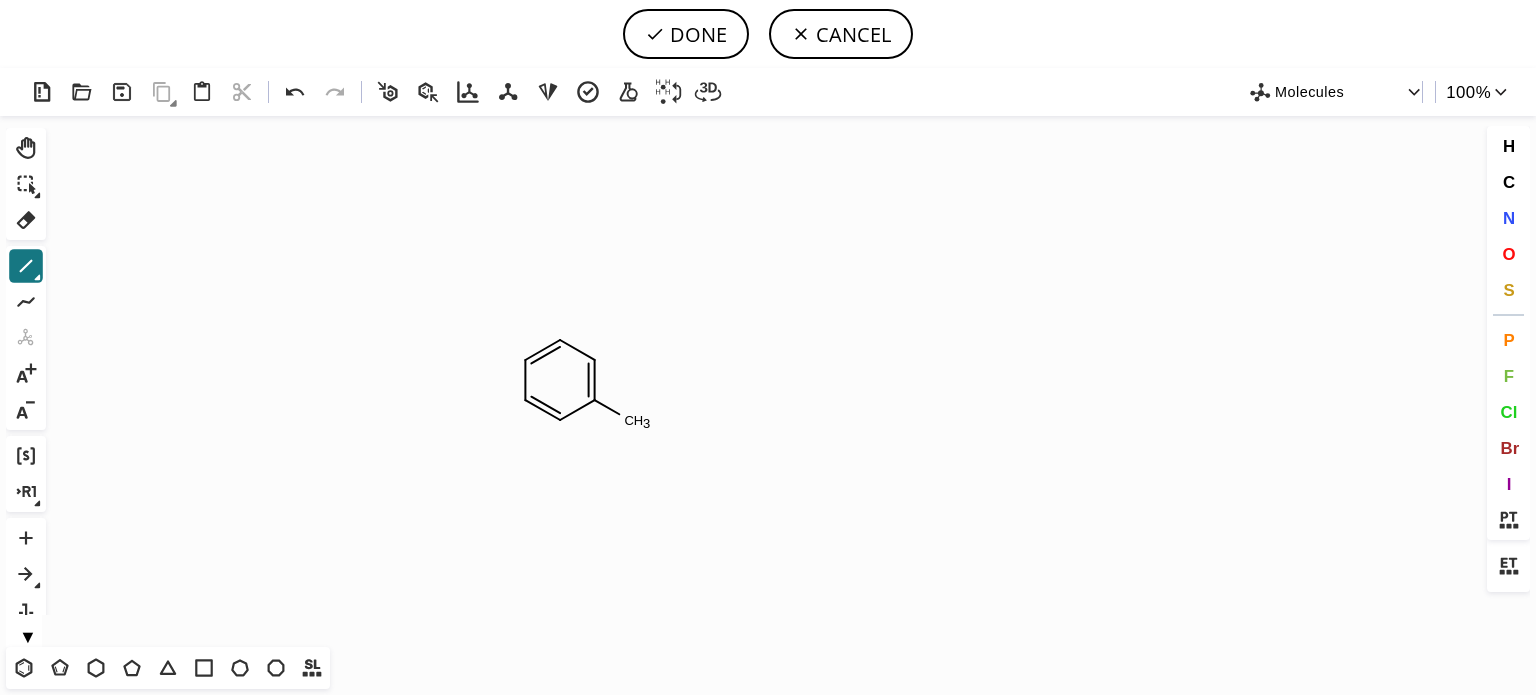 click on "Created with [PERSON_NAME] 2.3.0 C H 3" 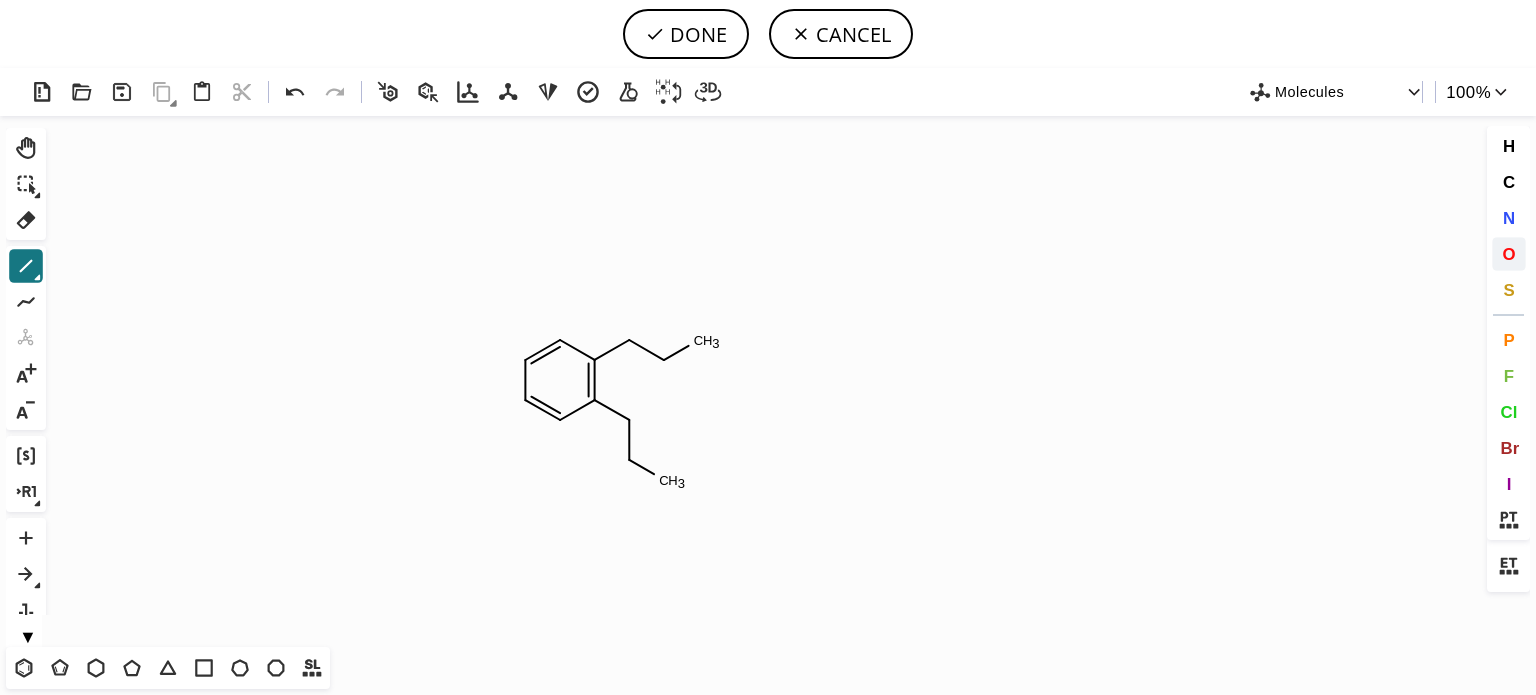 click on "O" at bounding box center (1508, 253) 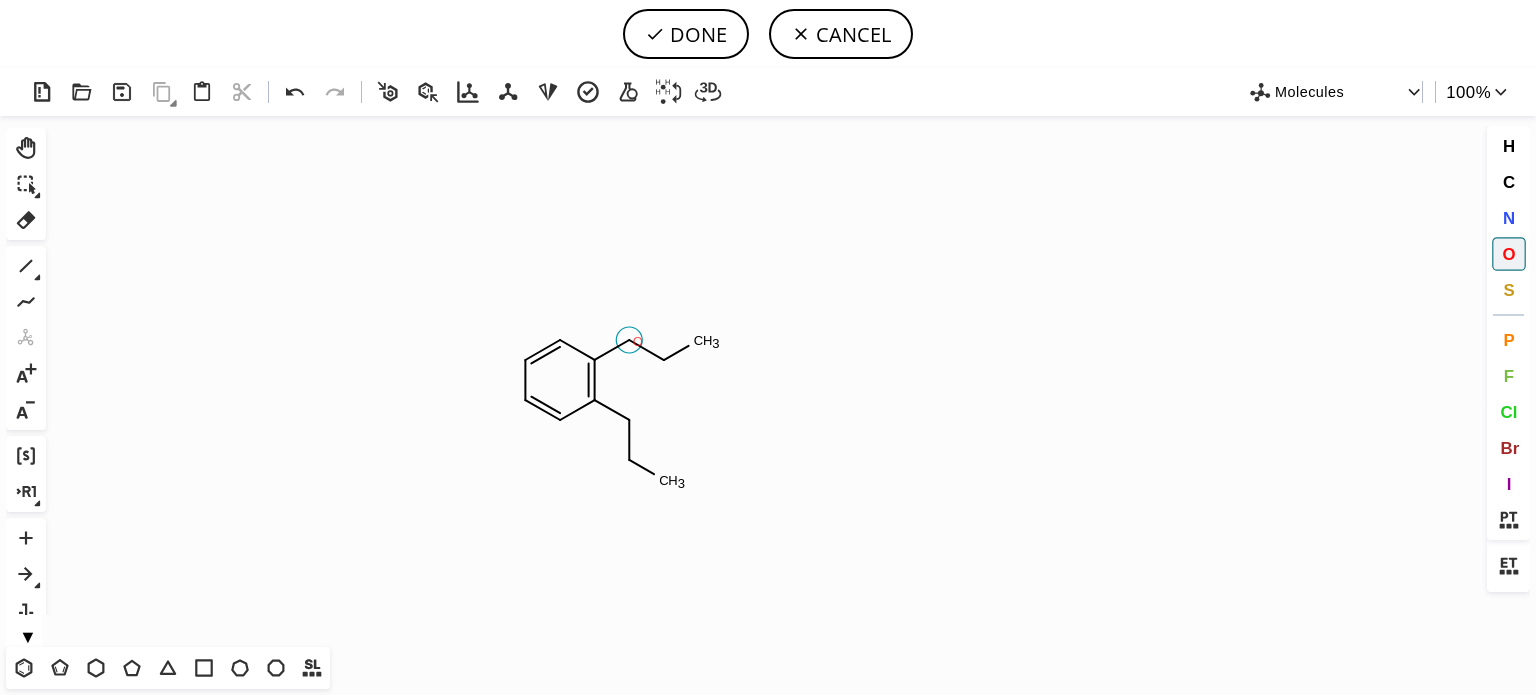 click on "O" 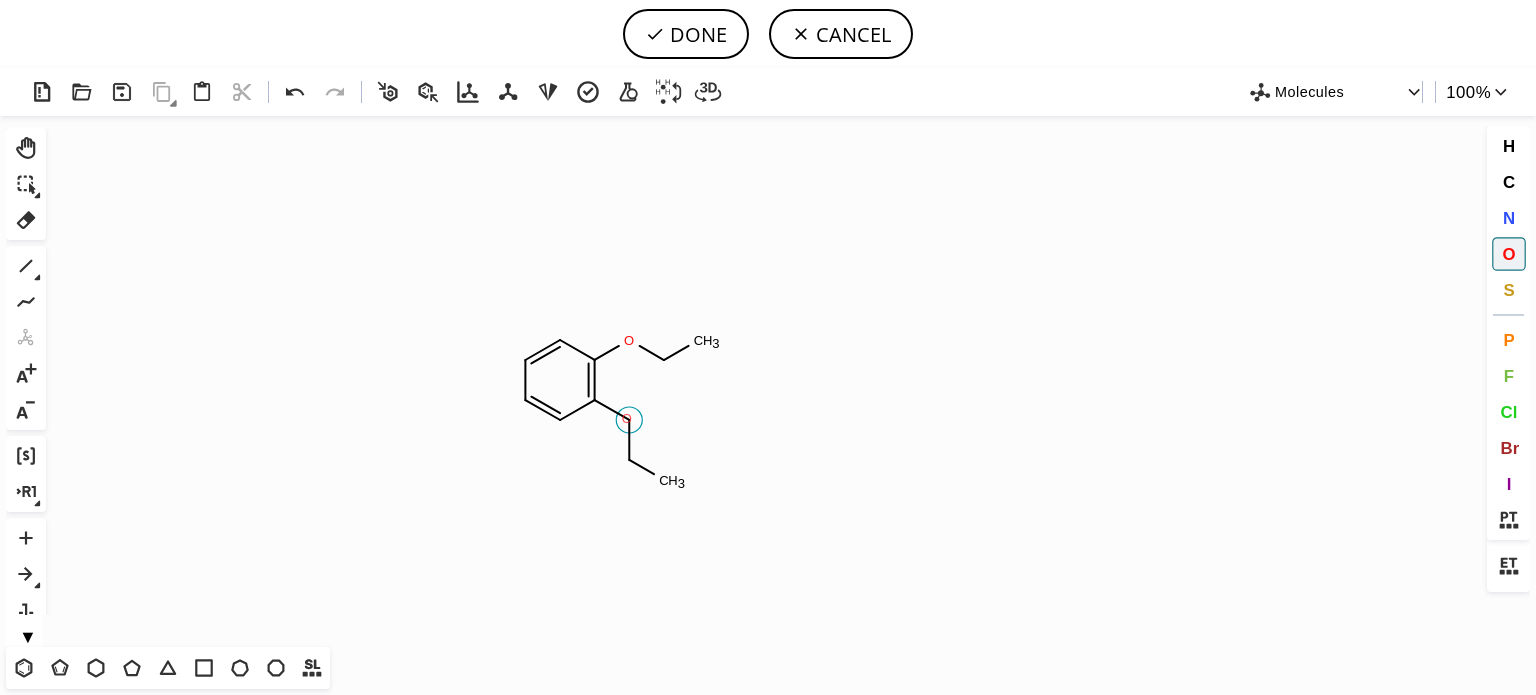 click on "O" 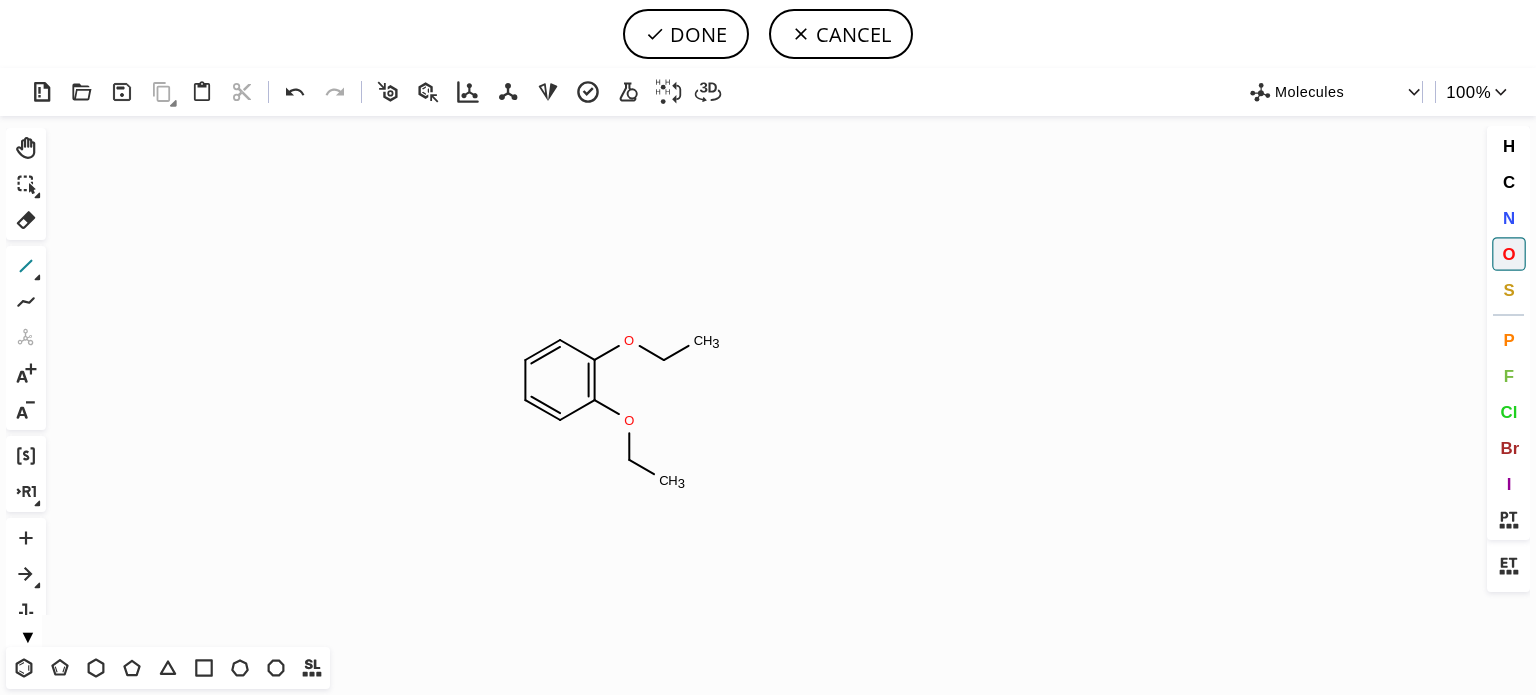 click 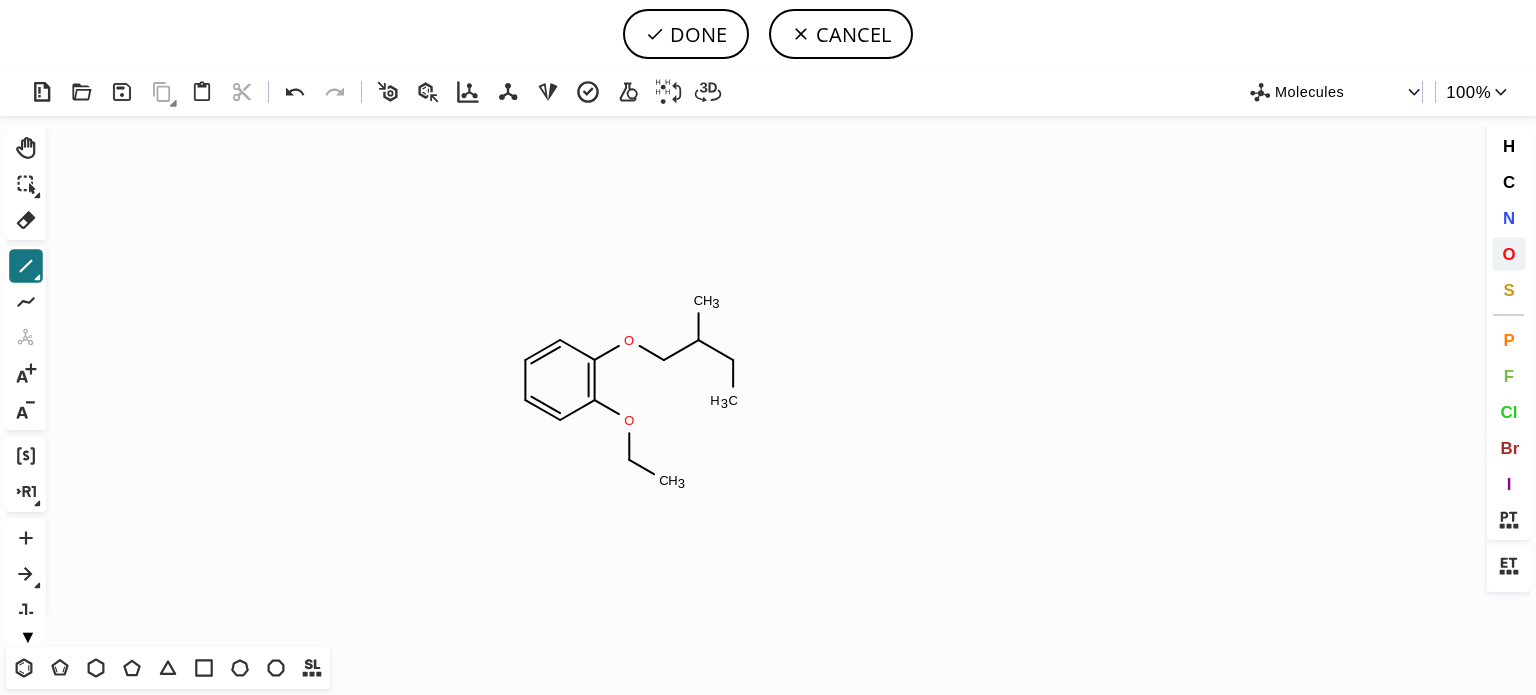 click on "O" at bounding box center (1508, 253) 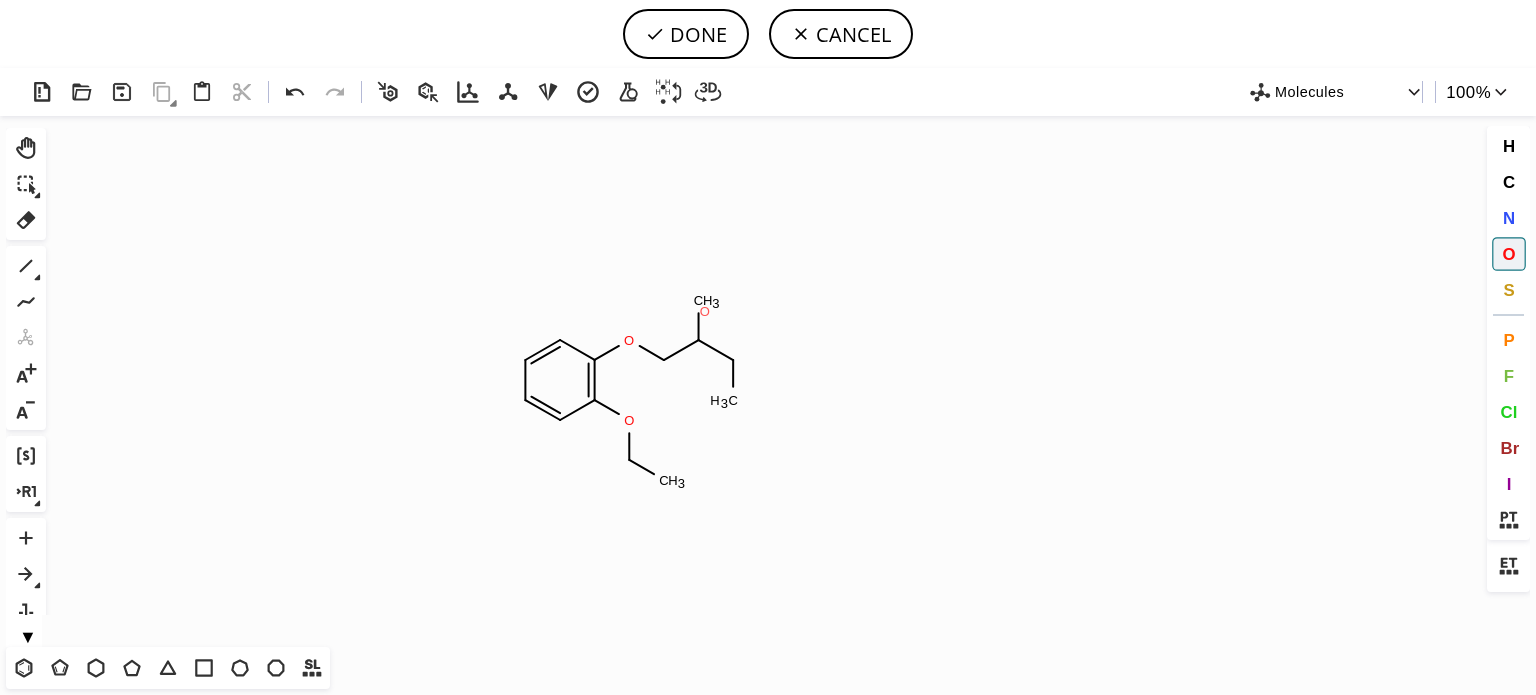 click on "O" 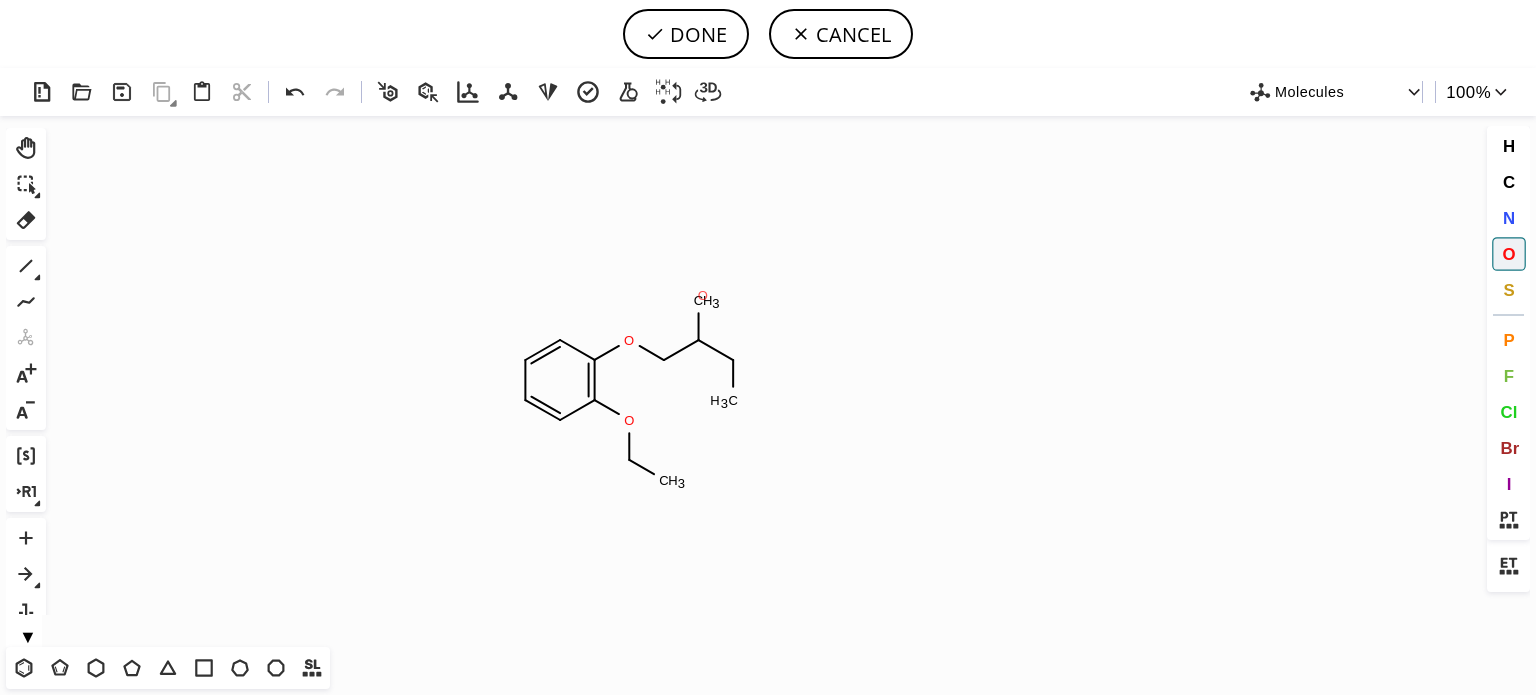 click on "O" 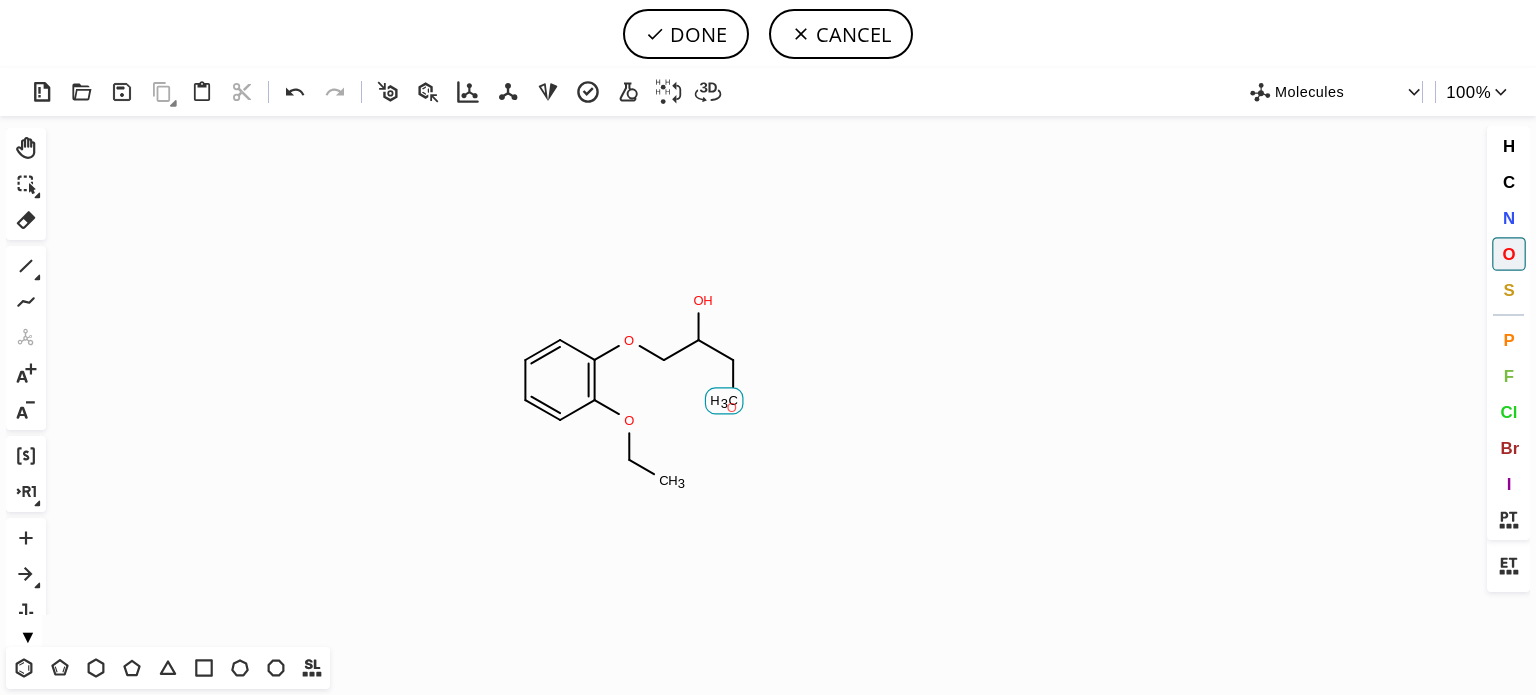 drag, startPoint x: 732, startPoint y: 407, endPoint x: 456, endPoint y: 358, distance: 280.3159 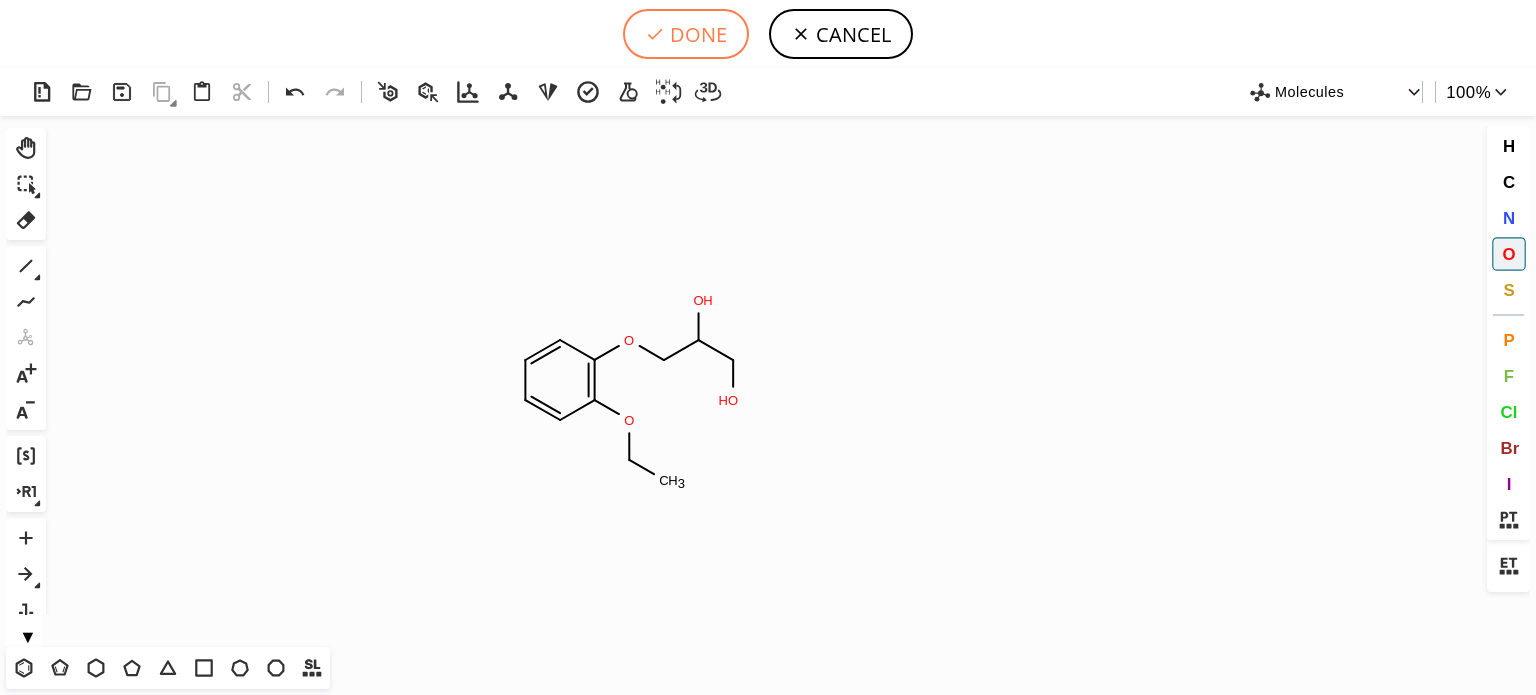 click on "DONE" at bounding box center [686, 34] 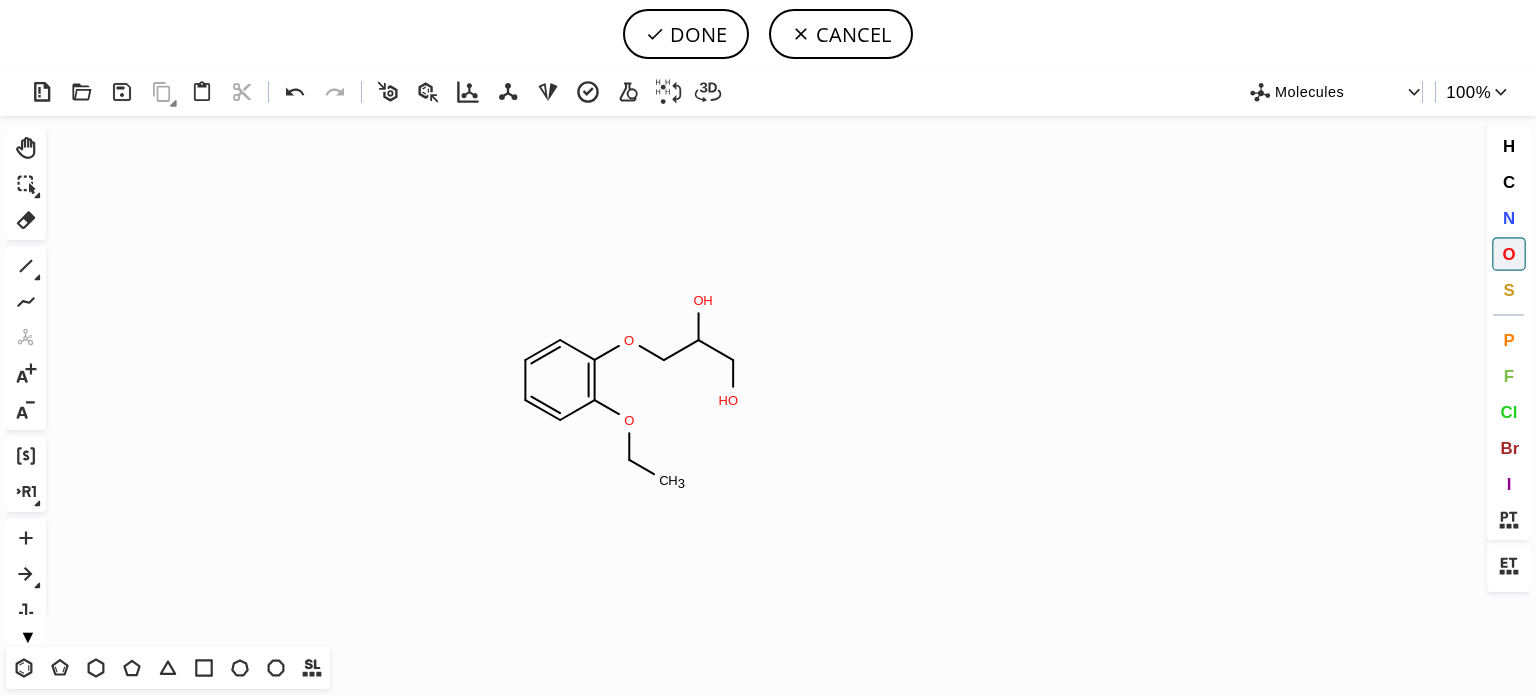type on "C1C=CC(OCC)=C(OCC(O)CO)C=1" 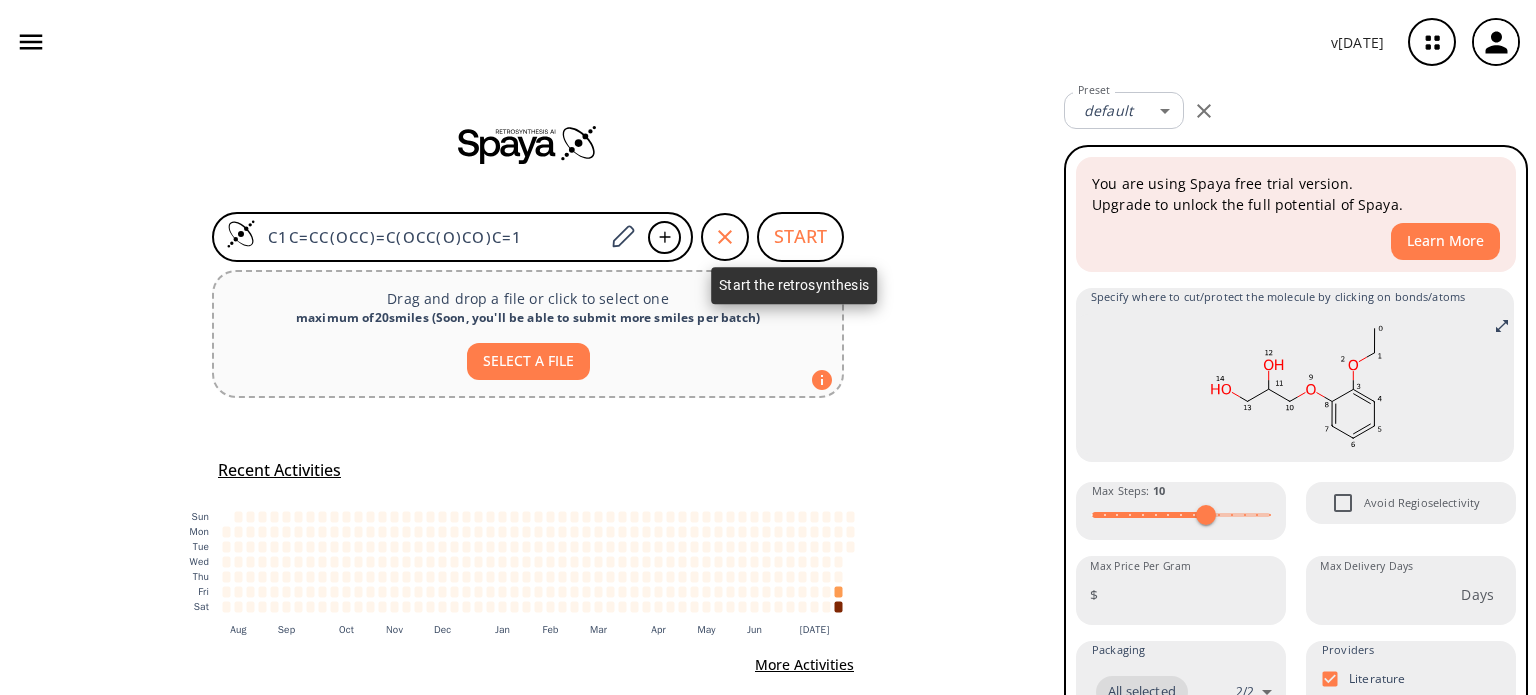 click on "START" at bounding box center [800, 237] 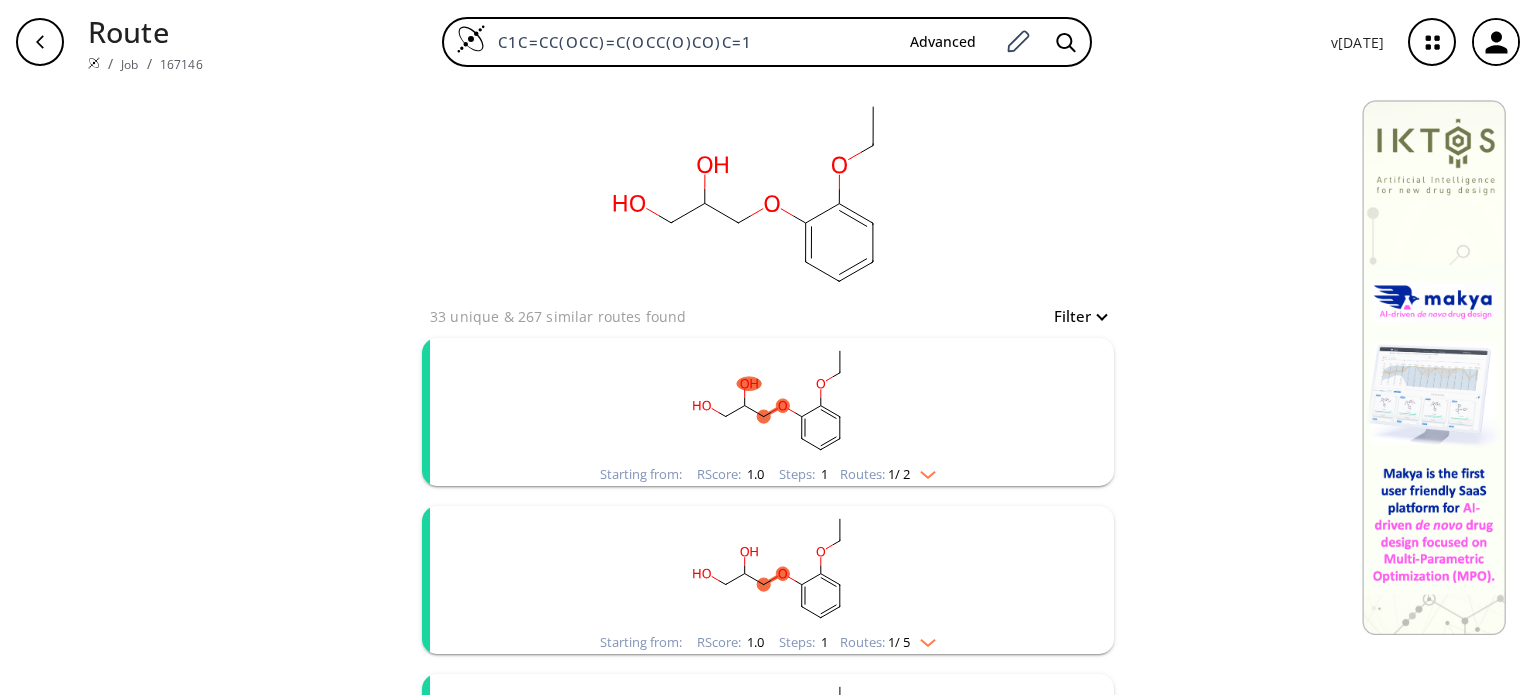 click on "Routes:   1  / 2" at bounding box center (888, 474) 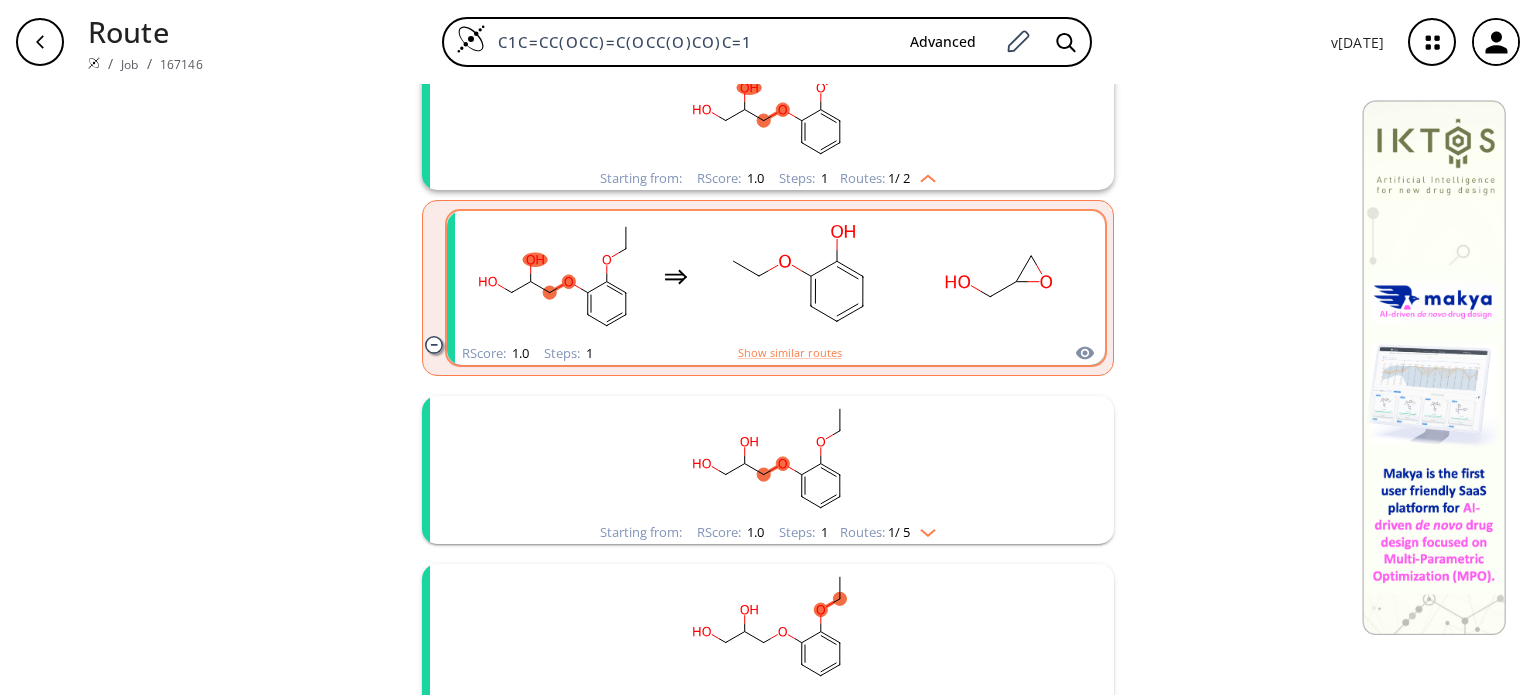 scroll, scrollTop: 400, scrollLeft: 0, axis: vertical 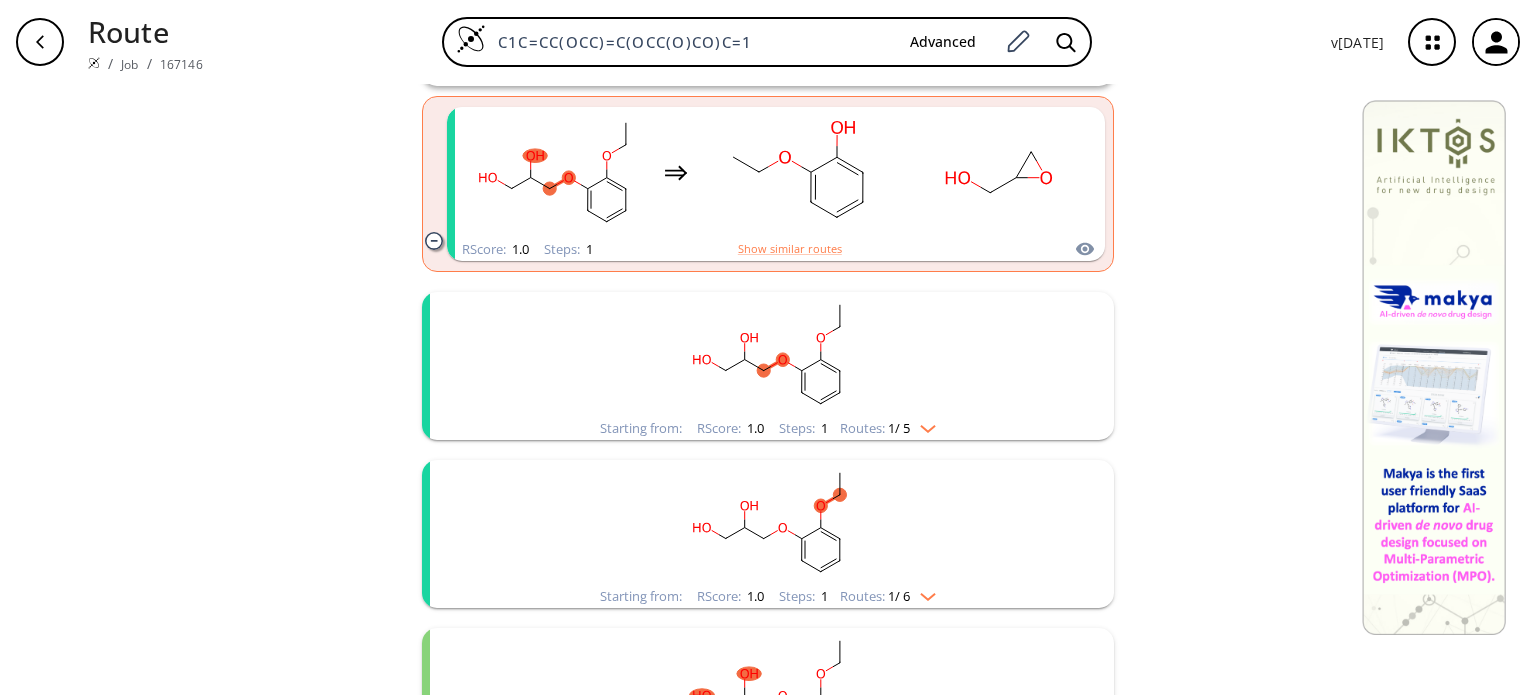 click at bounding box center [923, 425] 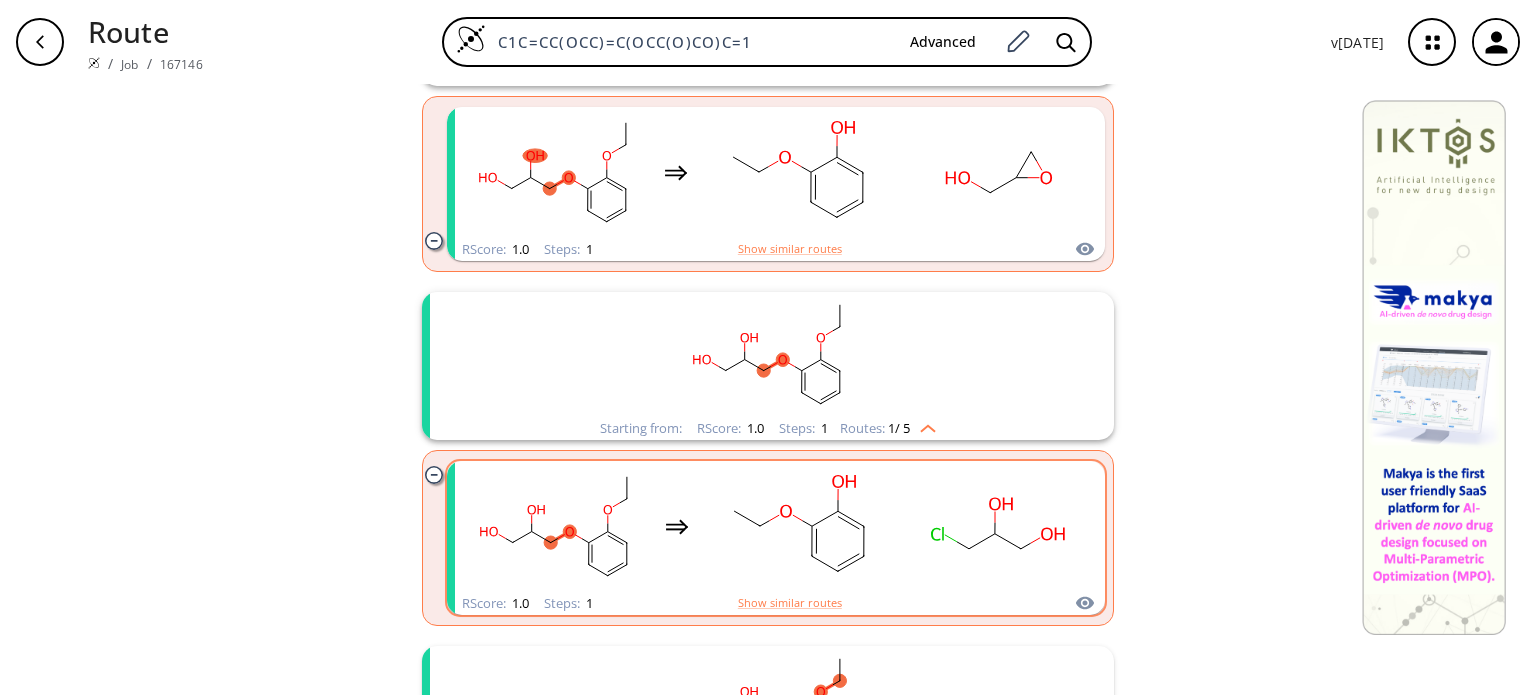 click 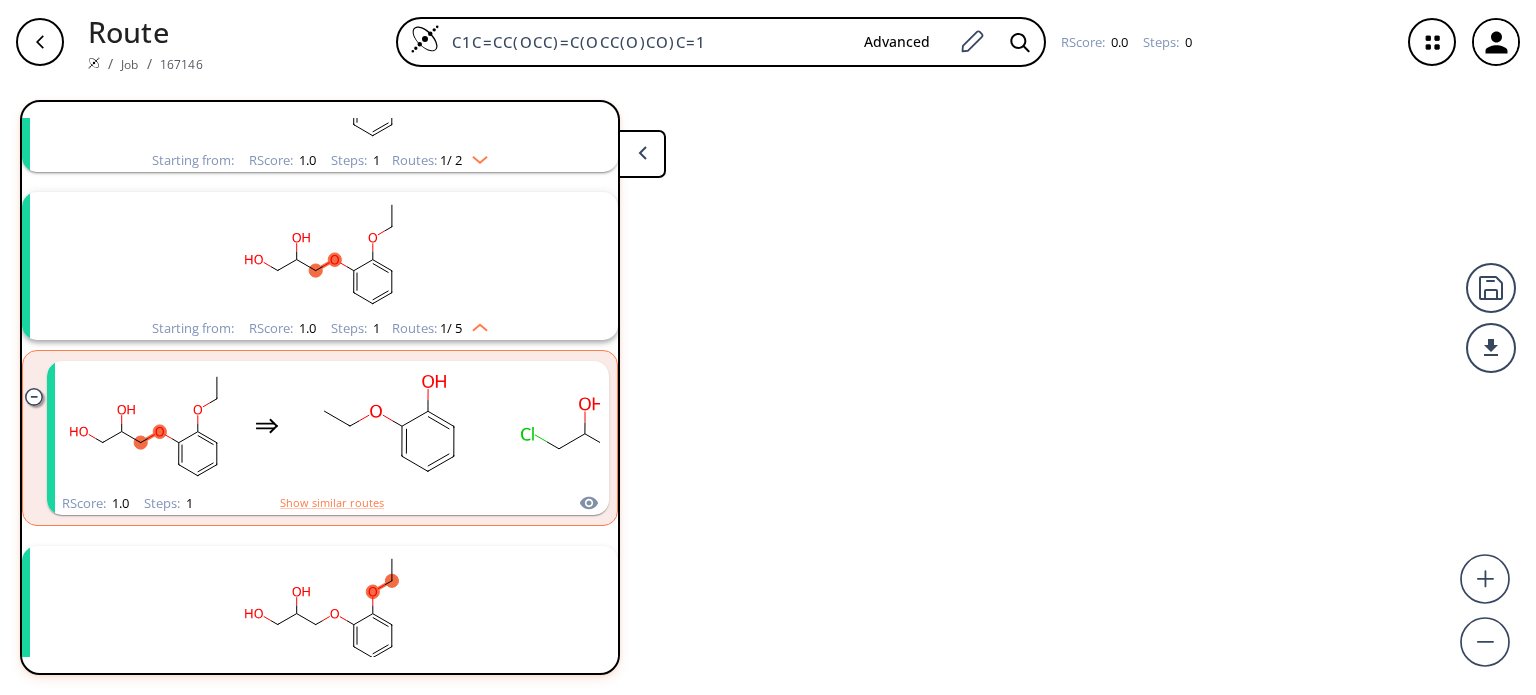 scroll, scrollTop: 212, scrollLeft: 0, axis: vertical 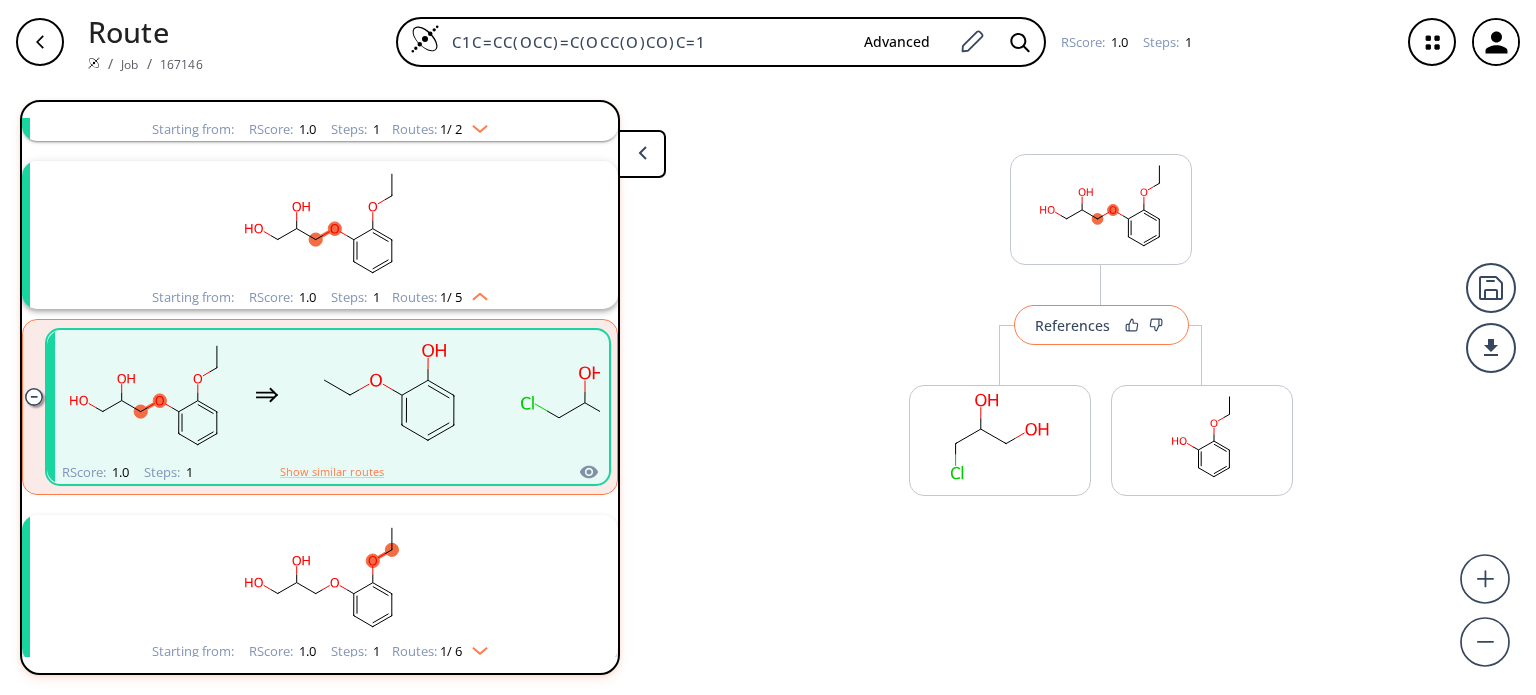 click on "References" at bounding box center [1072, 325] 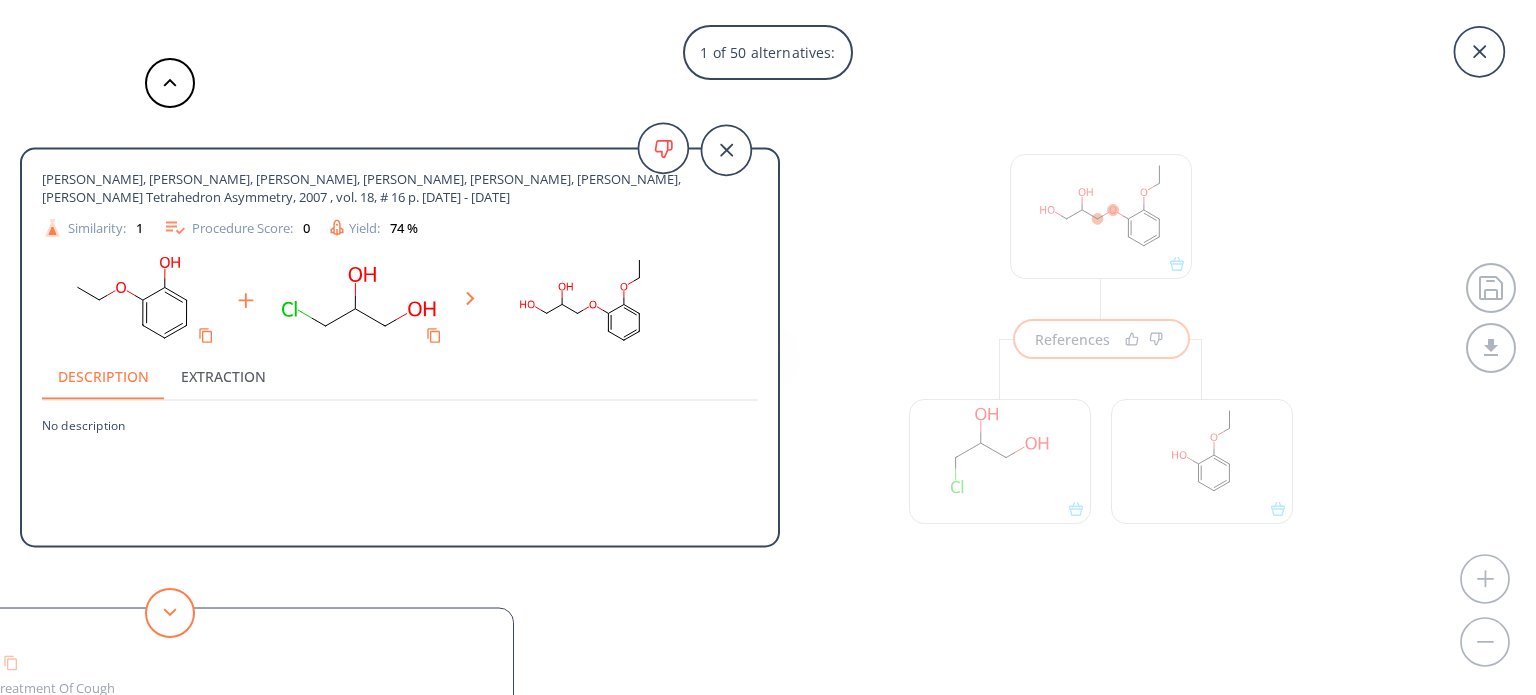 click at bounding box center [170, 613] 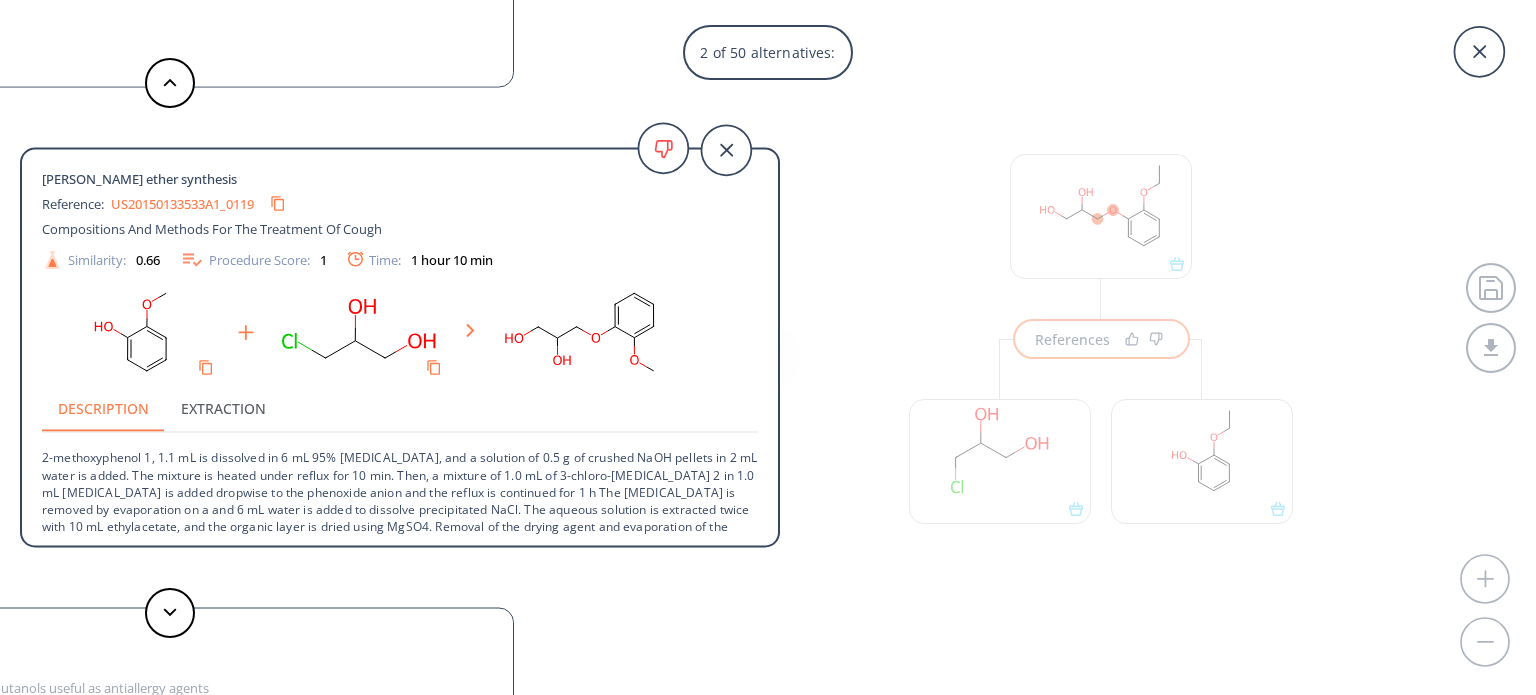 scroll, scrollTop: 36, scrollLeft: 0, axis: vertical 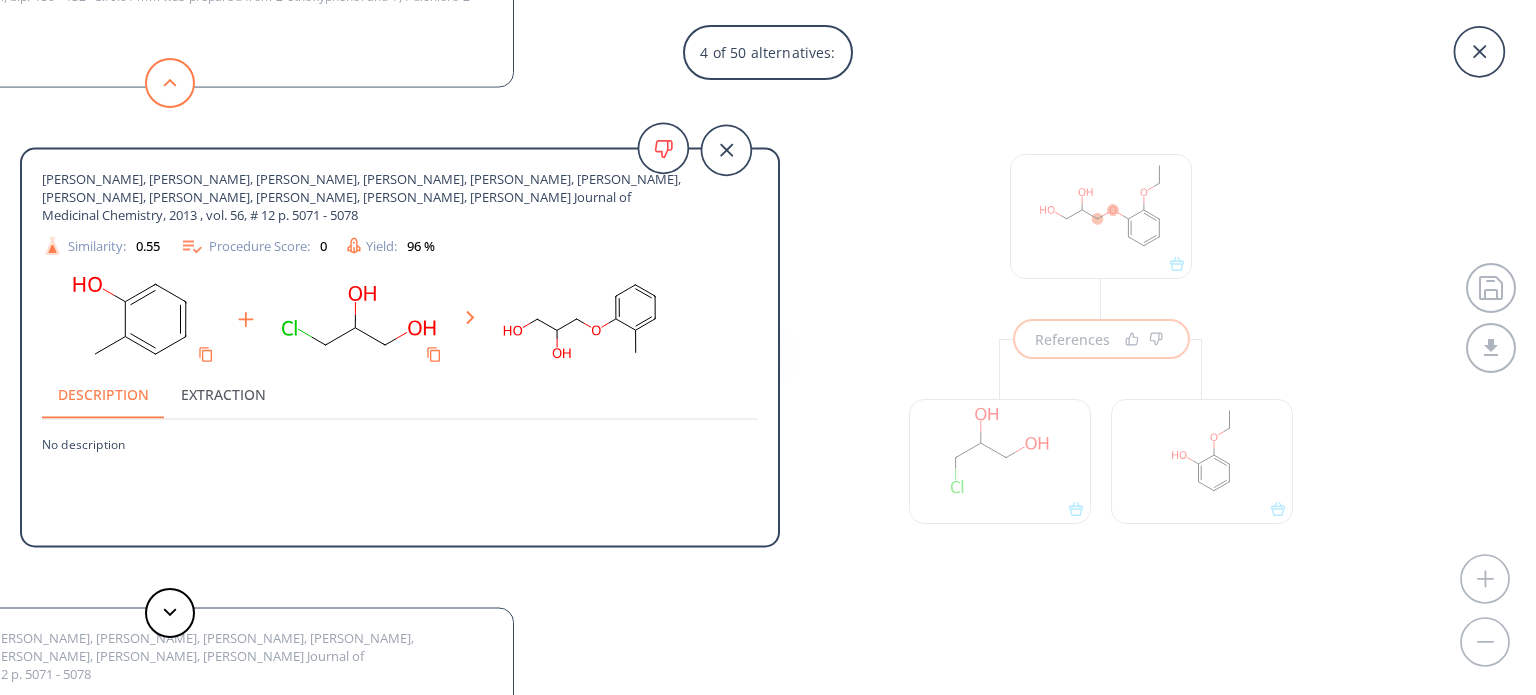 click at bounding box center (170, 83) 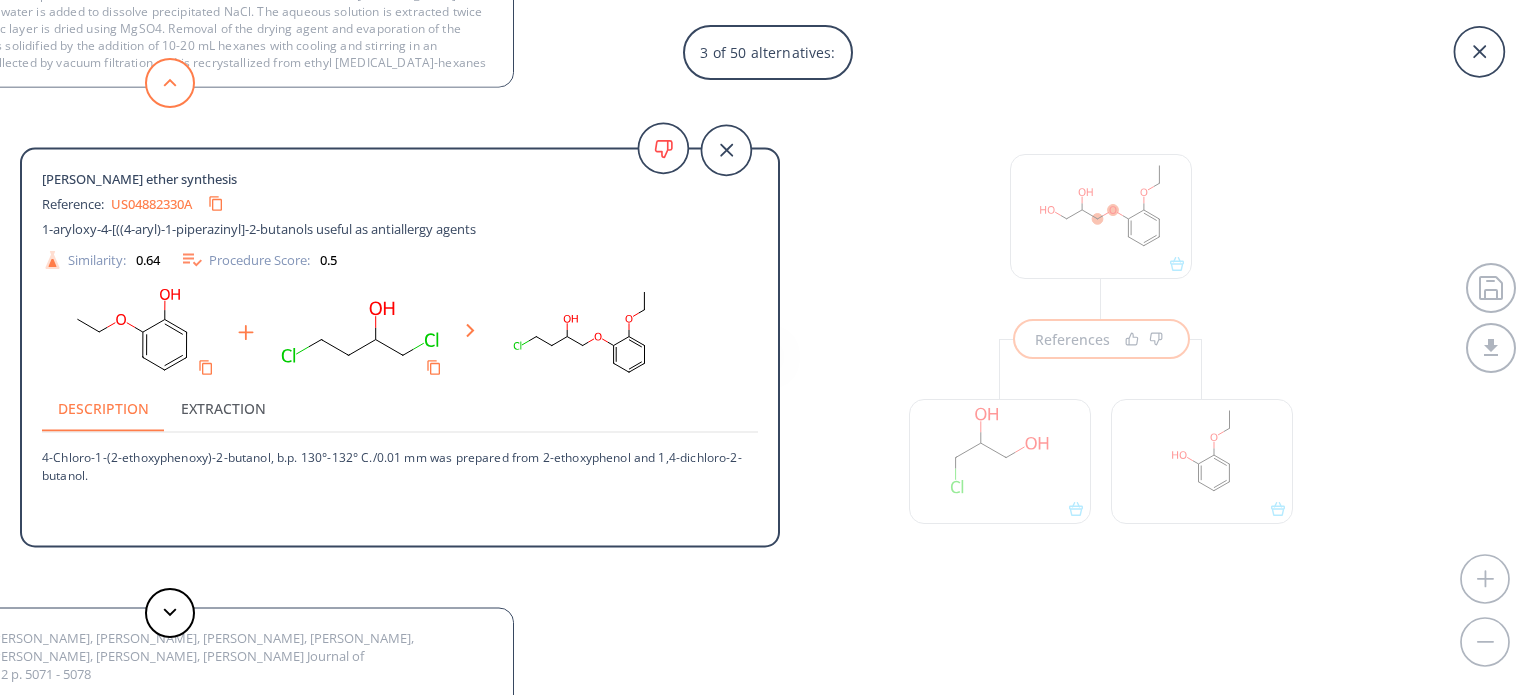 click at bounding box center (170, 83) 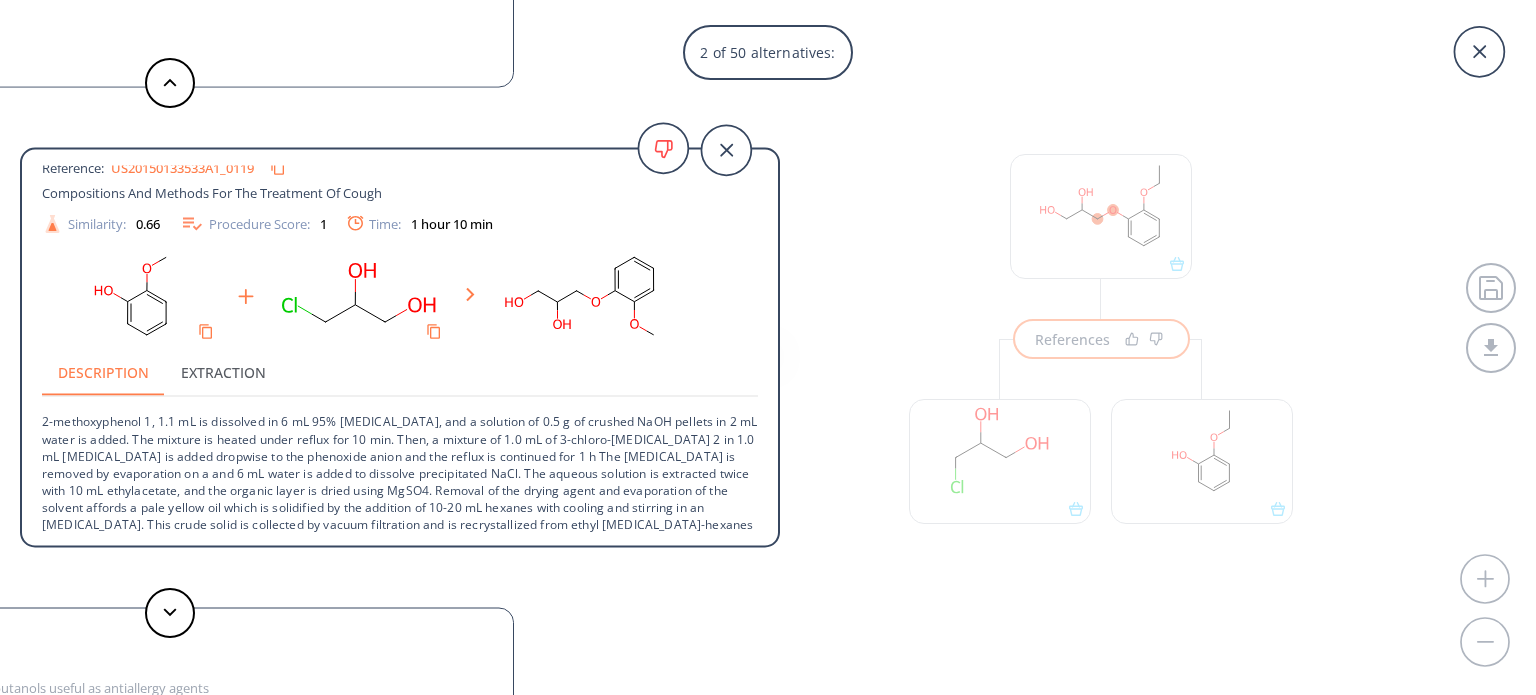 scroll, scrollTop: 36, scrollLeft: 0, axis: vertical 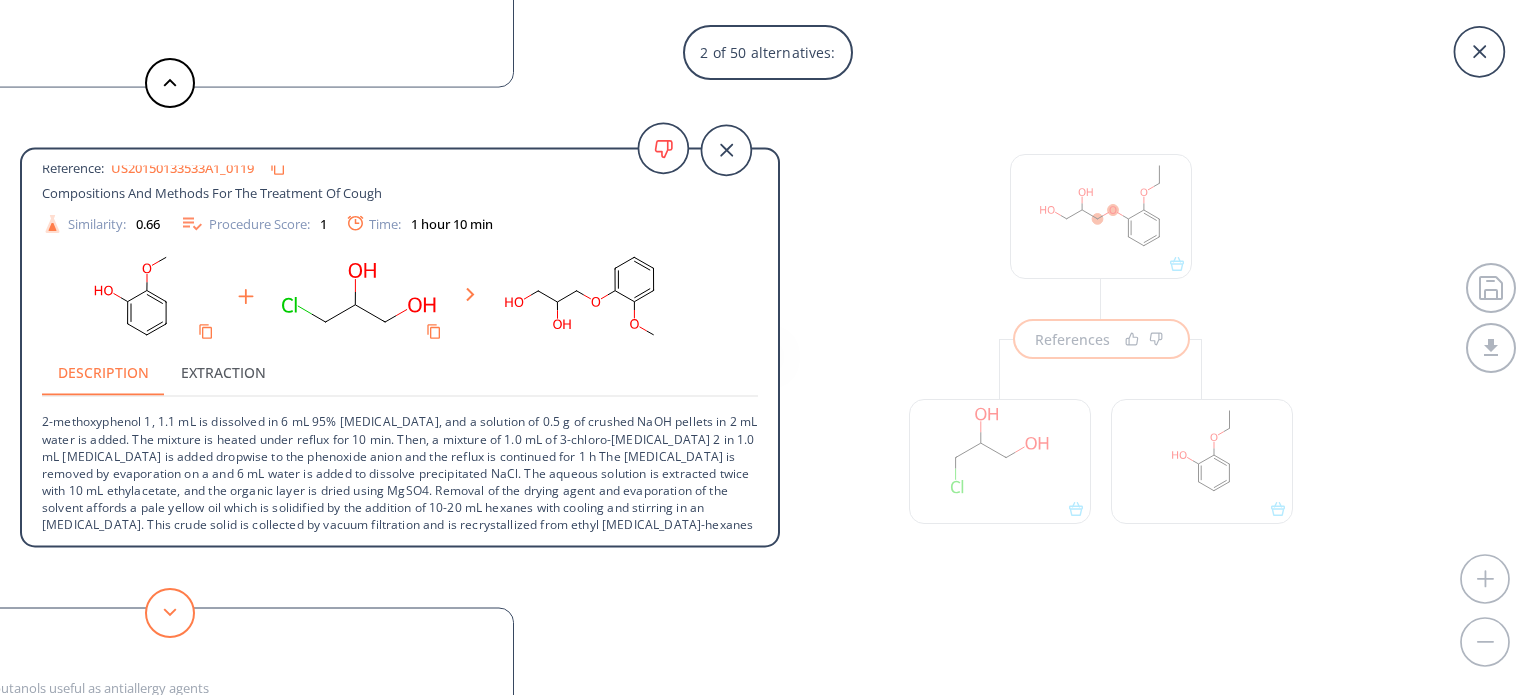 click at bounding box center (170, 613) 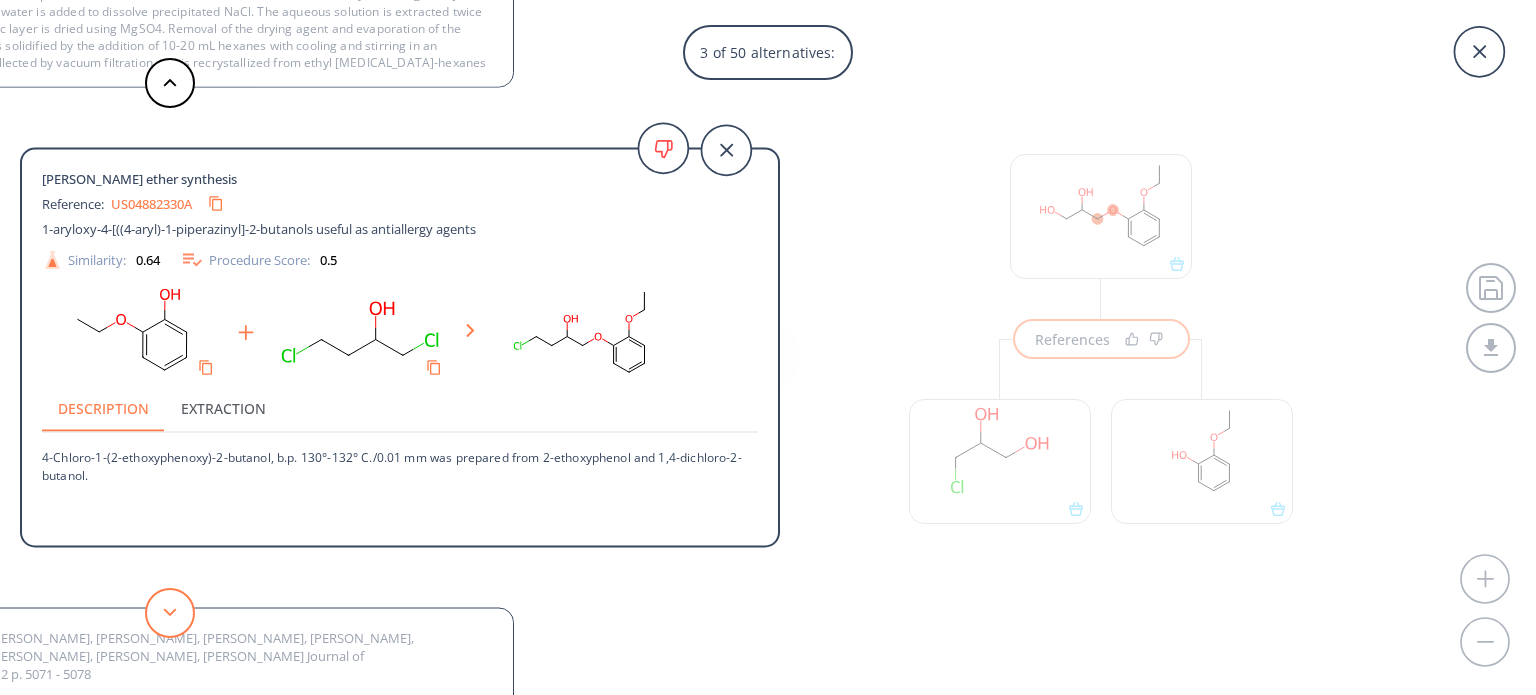 click at bounding box center (170, 613) 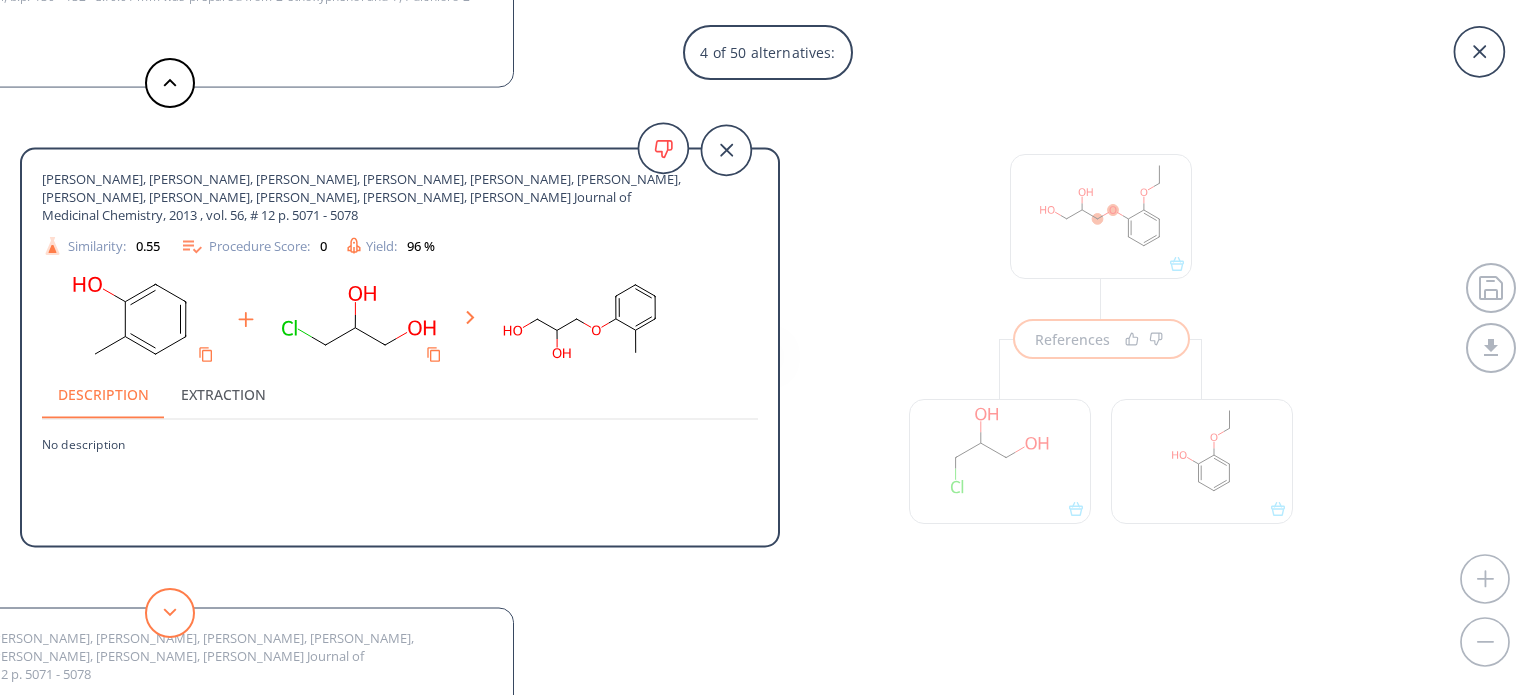 click at bounding box center [170, 613] 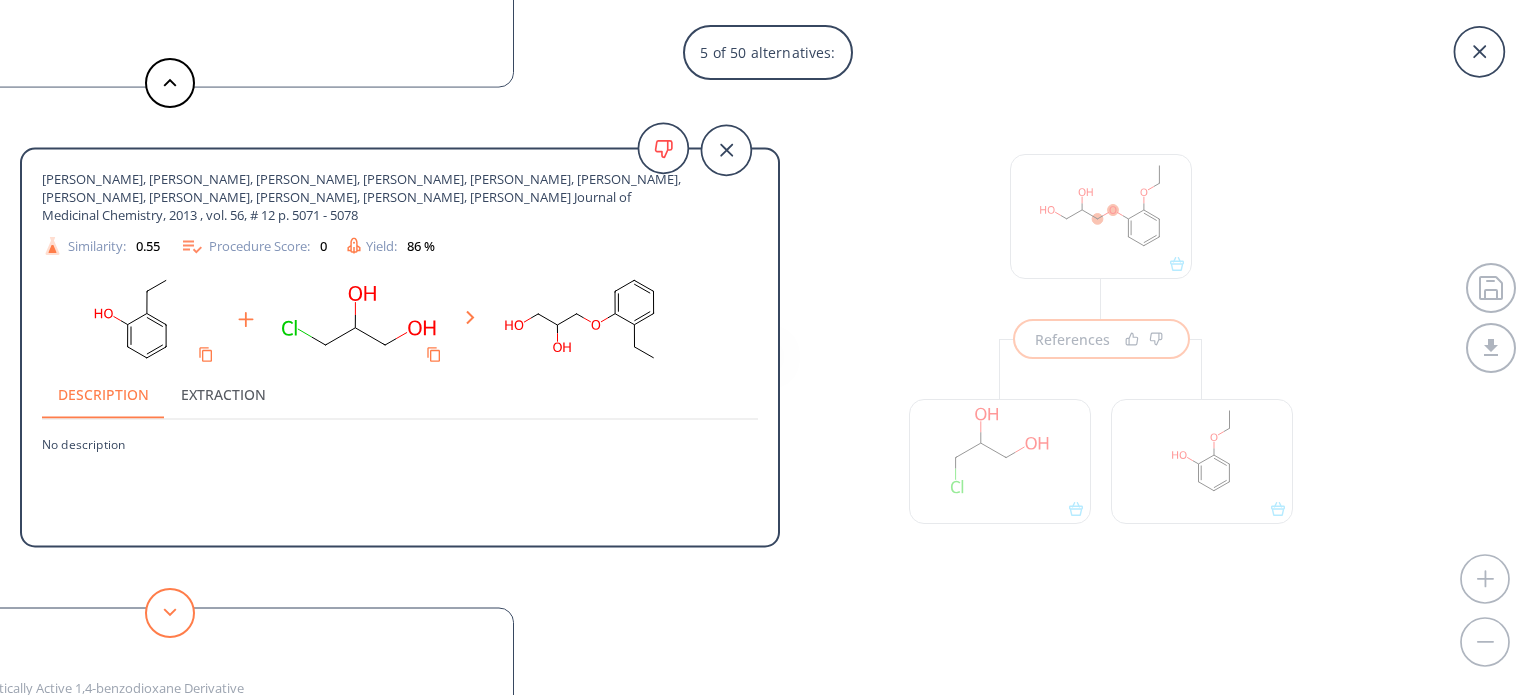 click at bounding box center [170, 613] 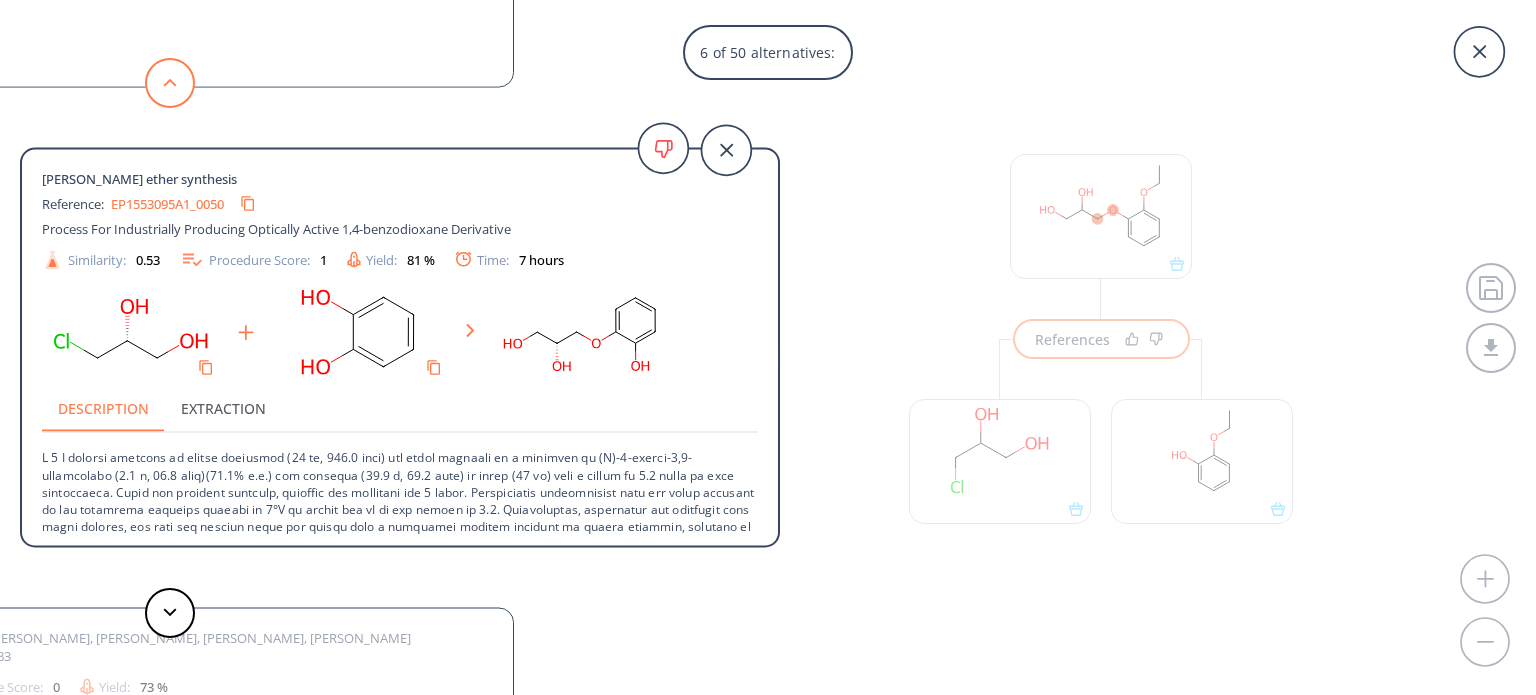 click at bounding box center (170, 83) 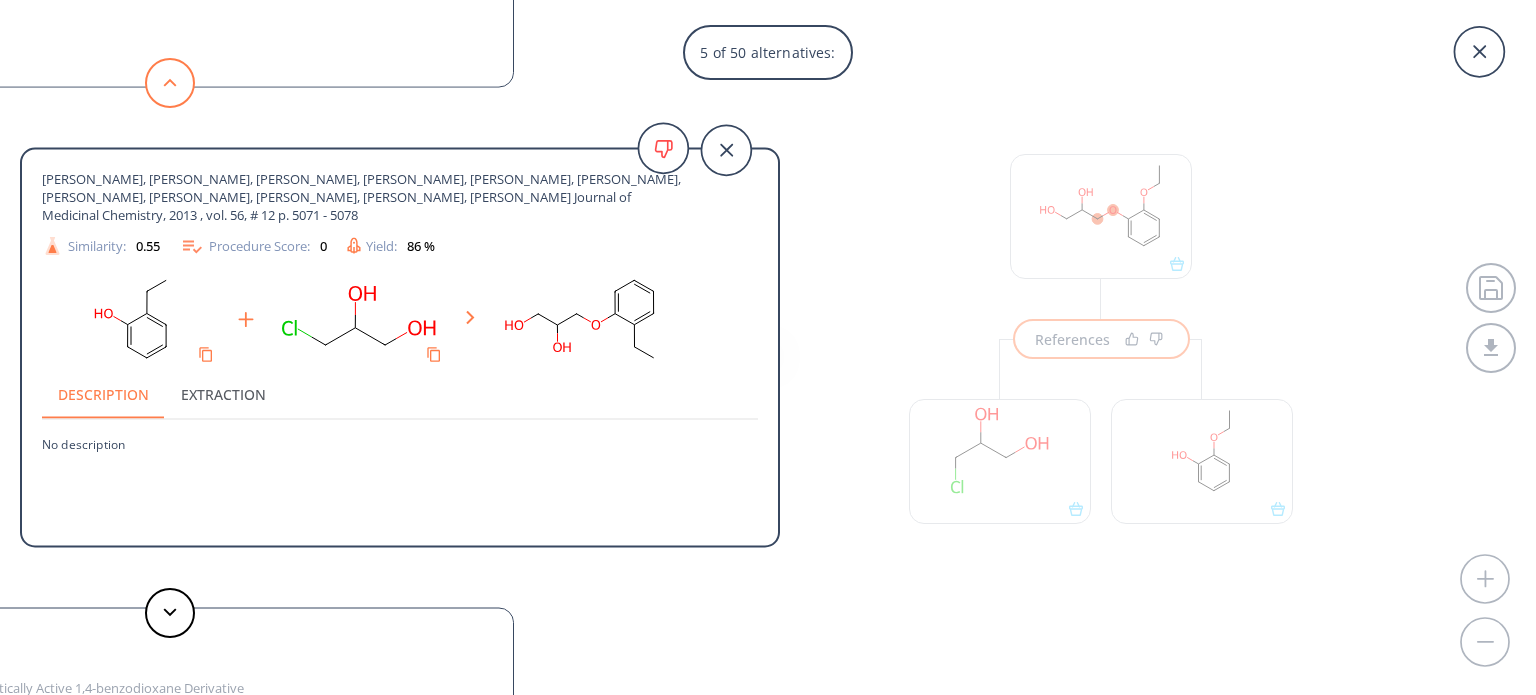 click at bounding box center (170, 83) 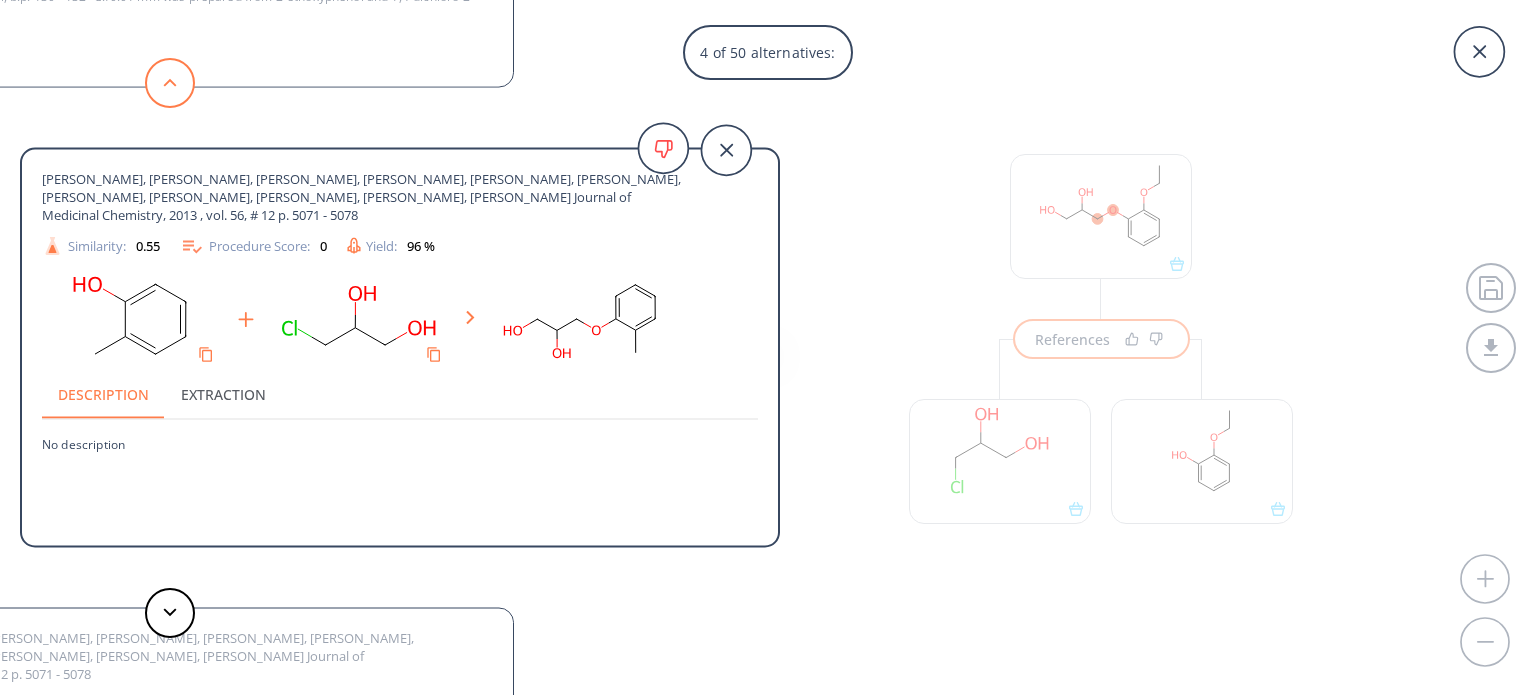 click at bounding box center (170, 83) 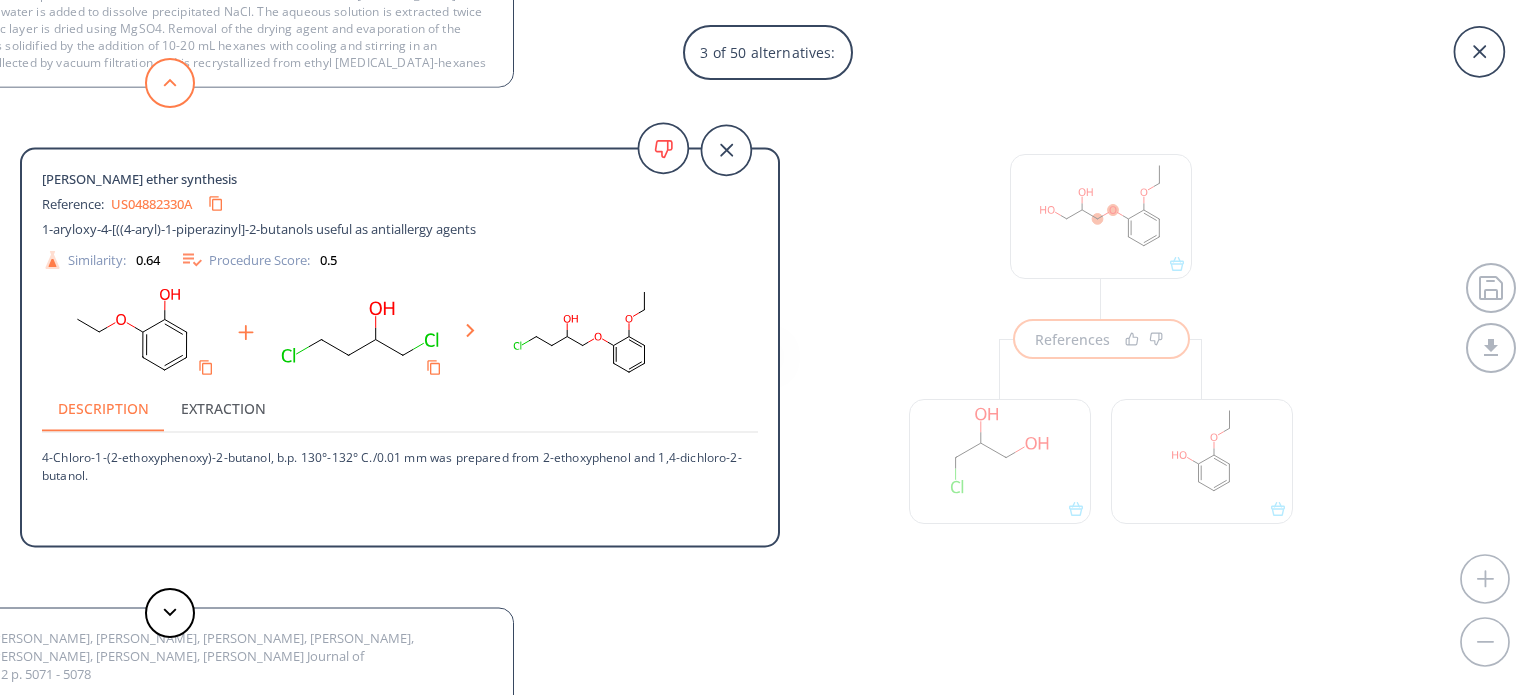 click at bounding box center [170, 83] 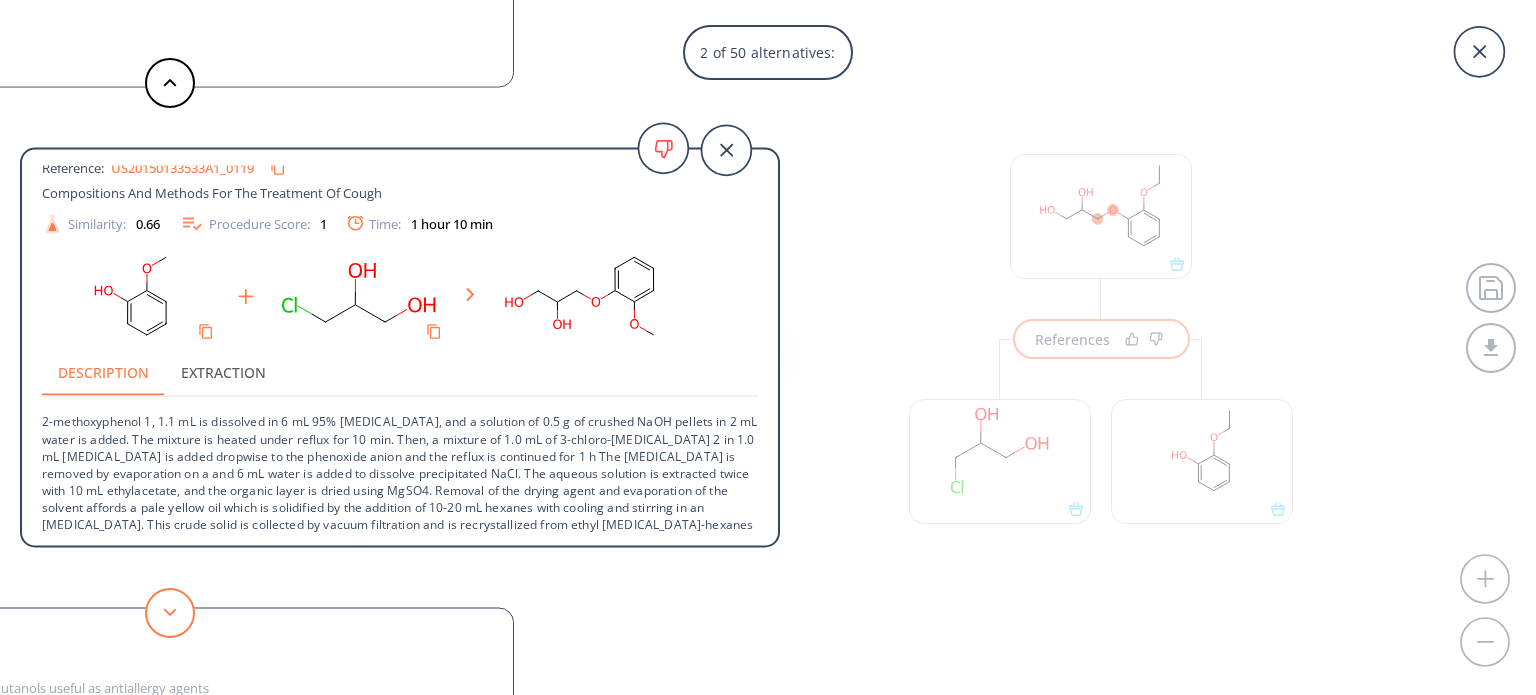 click at bounding box center [170, 613] 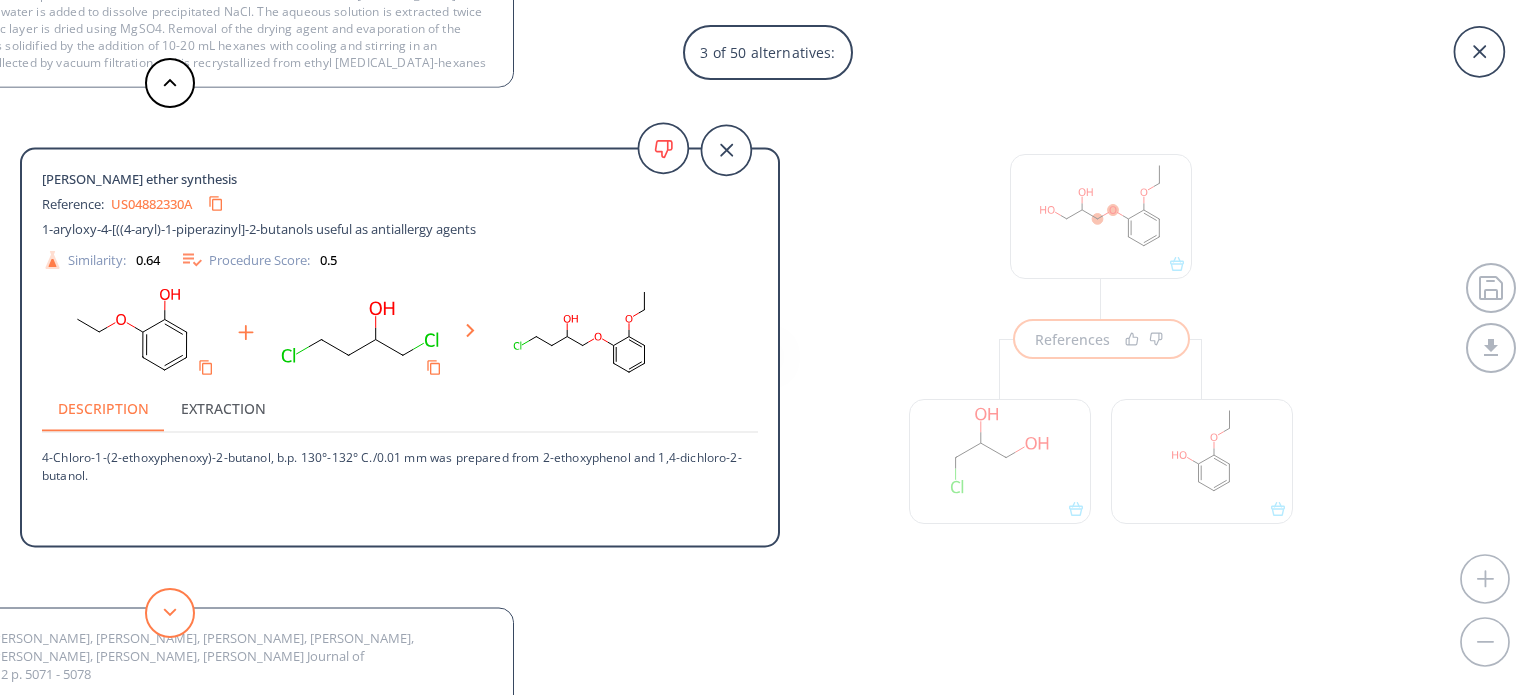 click at bounding box center (170, 613) 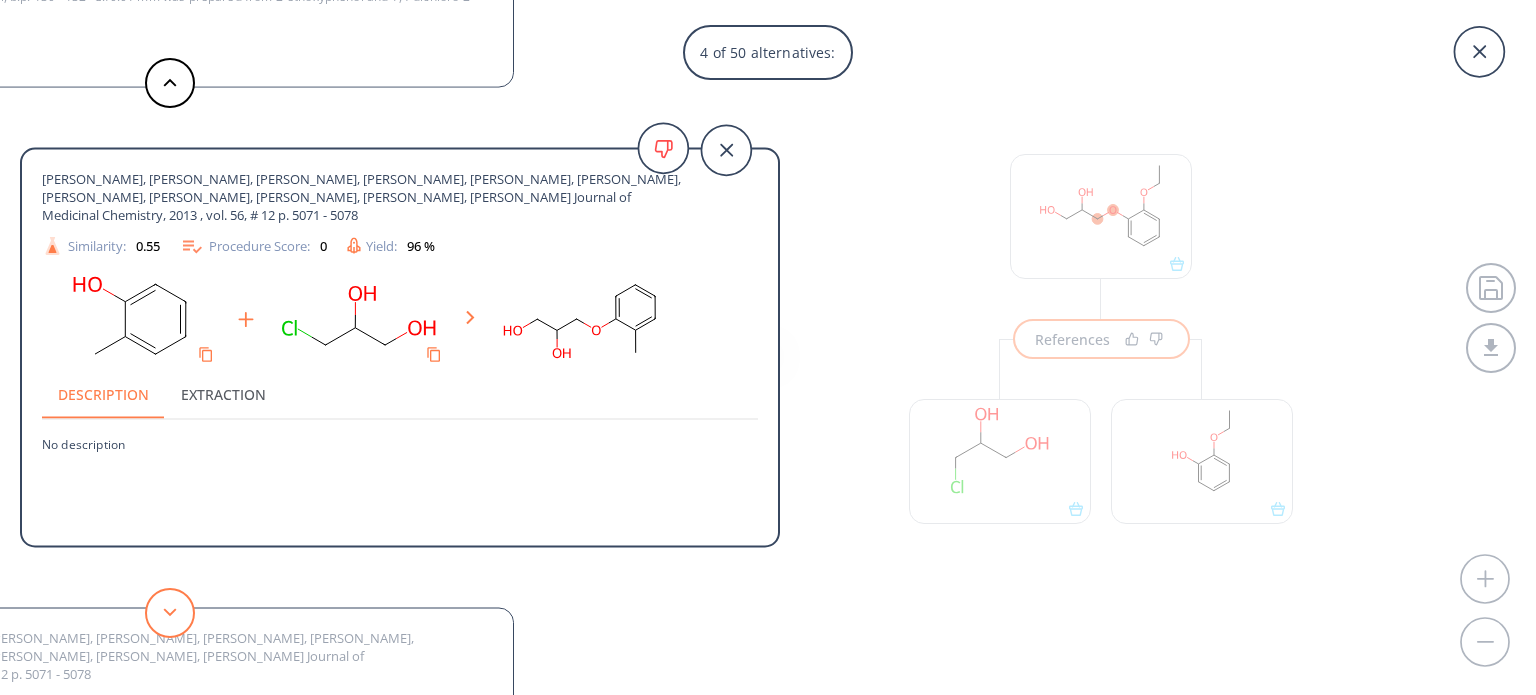 click at bounding box center [170, 613] 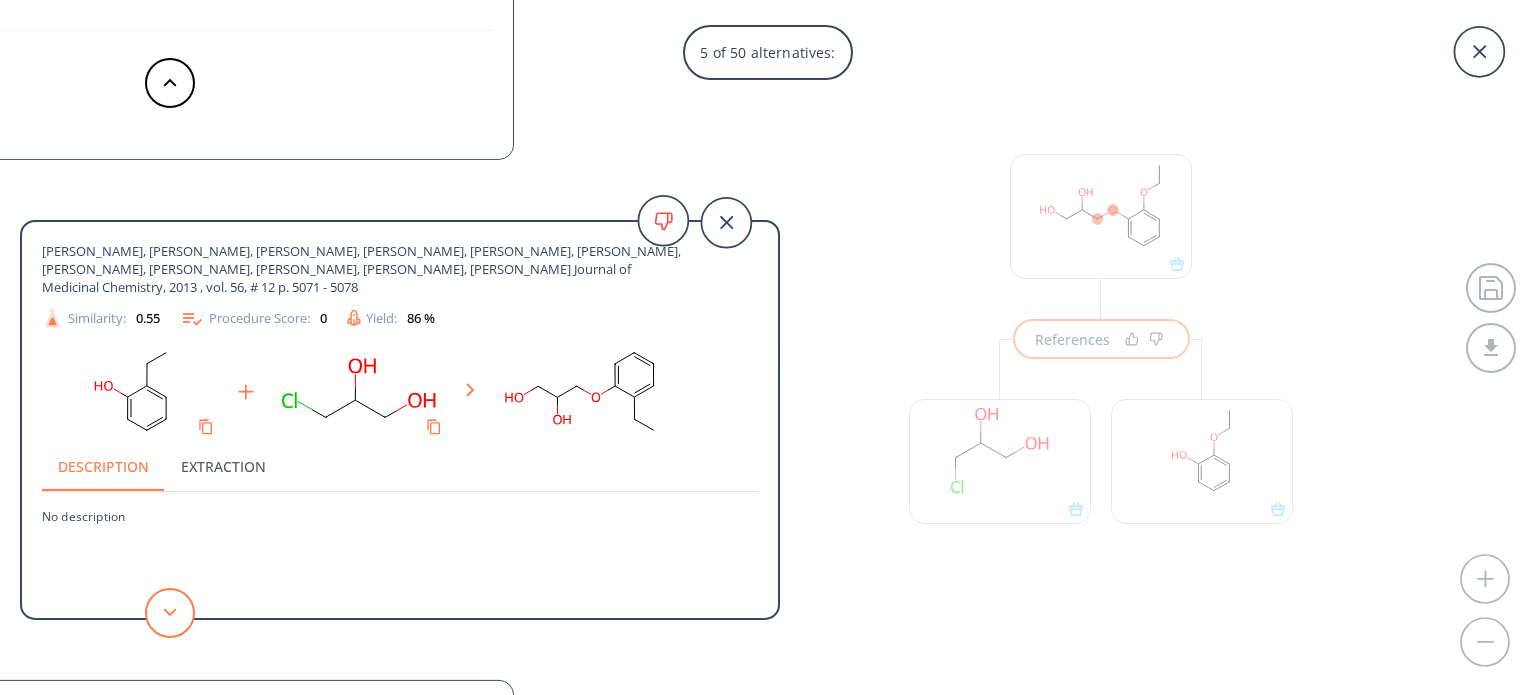 click at bounding box center (170, 613) 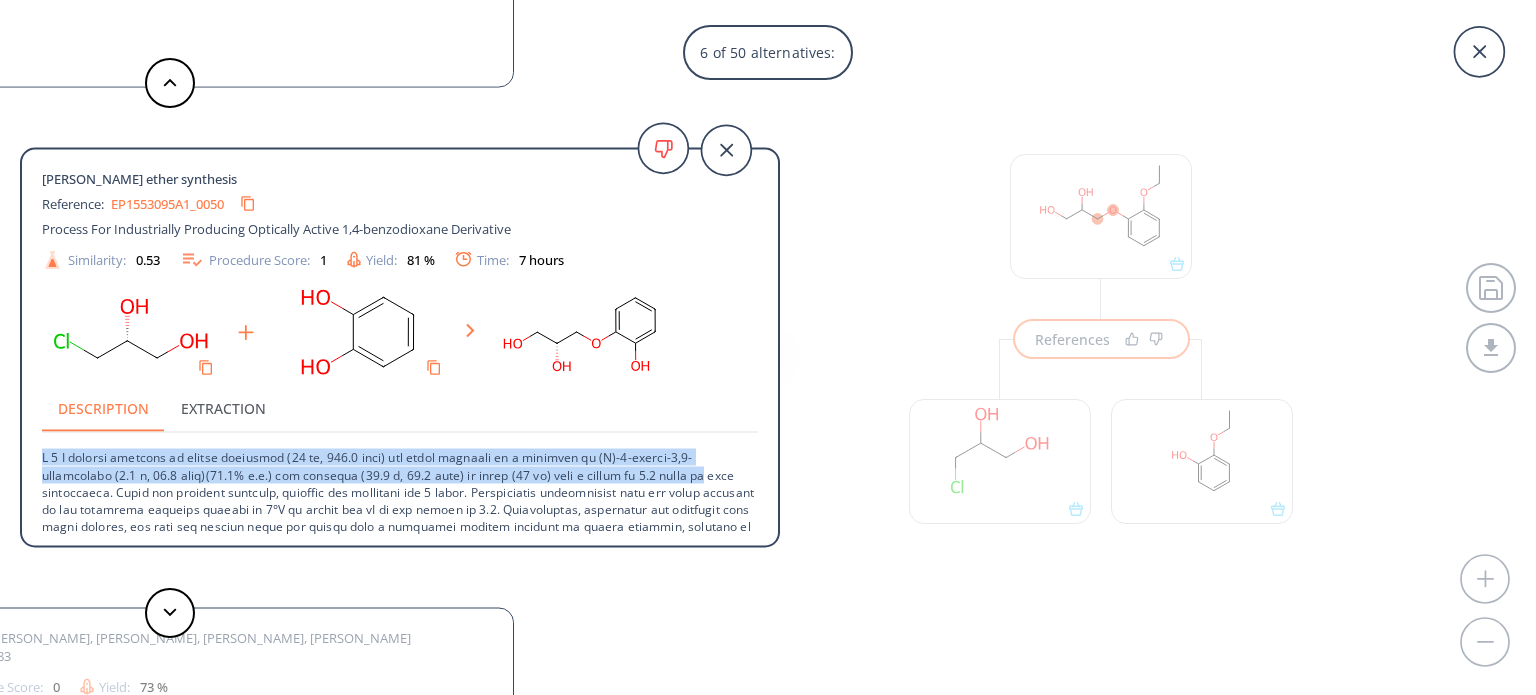 drag, startPoint x: 778, startPoint y: 311, endPoint x: 726, endPoint y: 515, distance: 210.52316 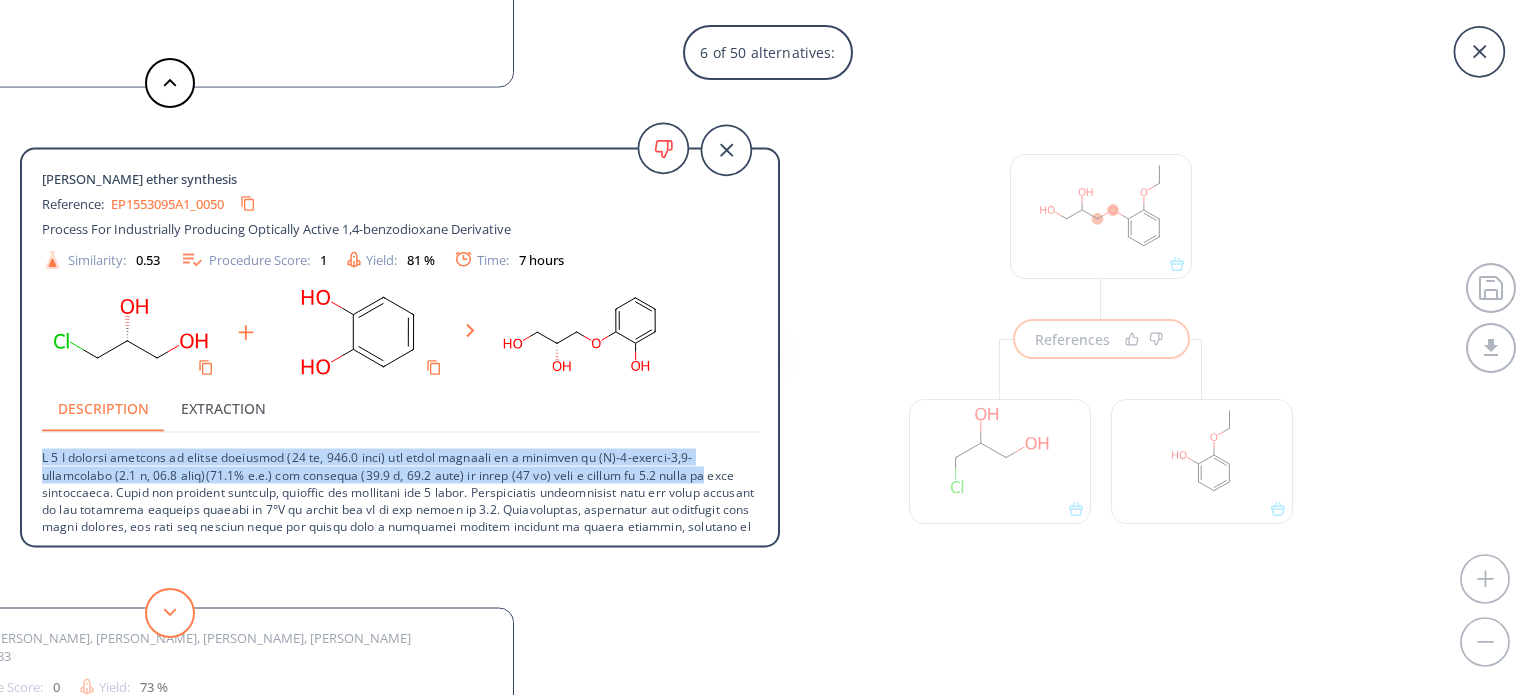 click at bounding box center (170, 613) 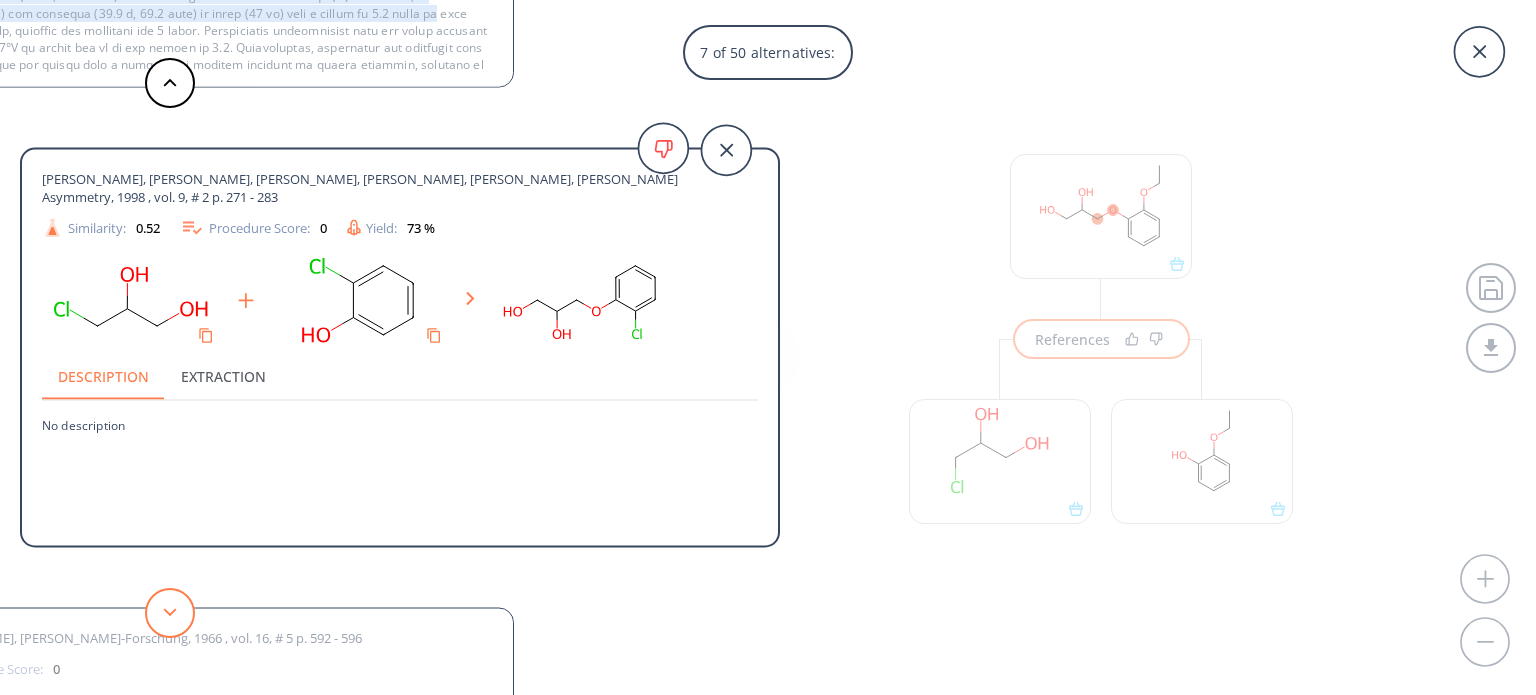 click at bounding box center (170, 613) 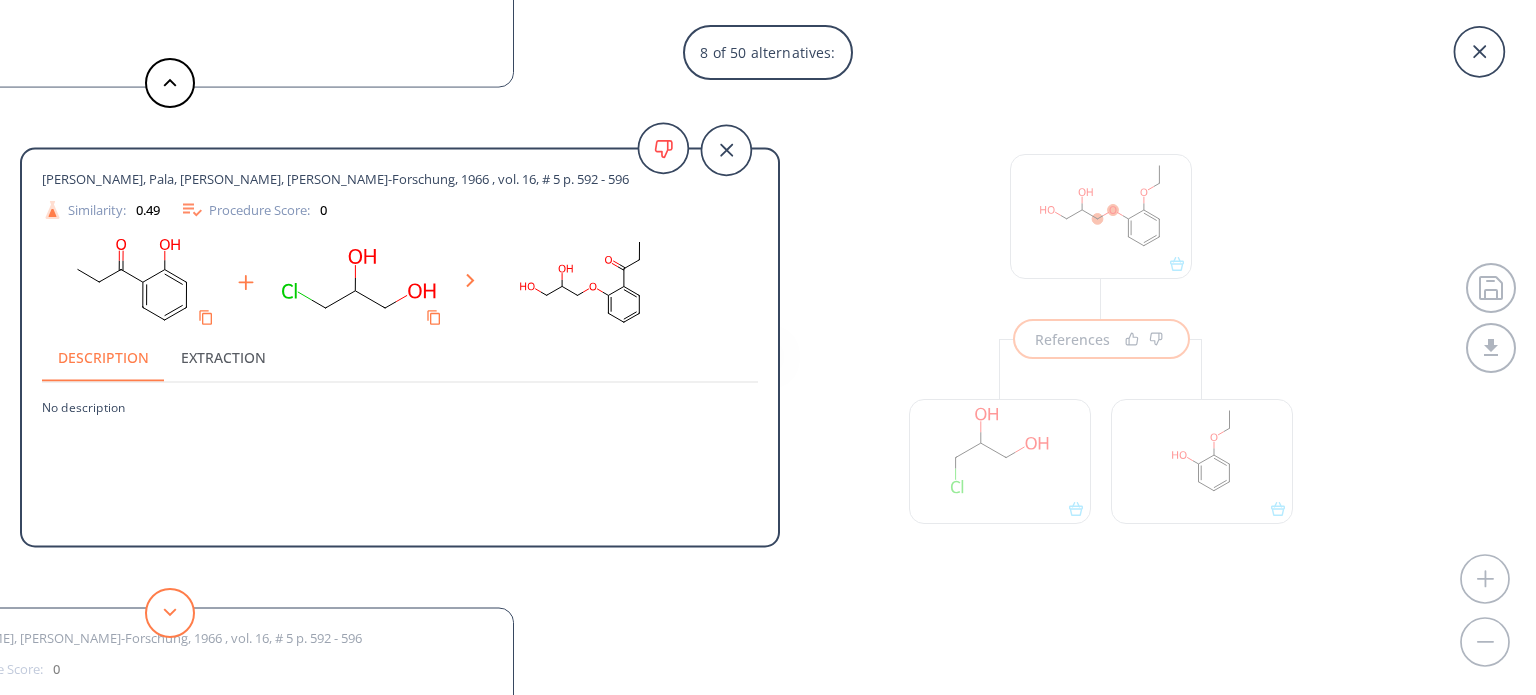 click at bounding box center (170, 613) 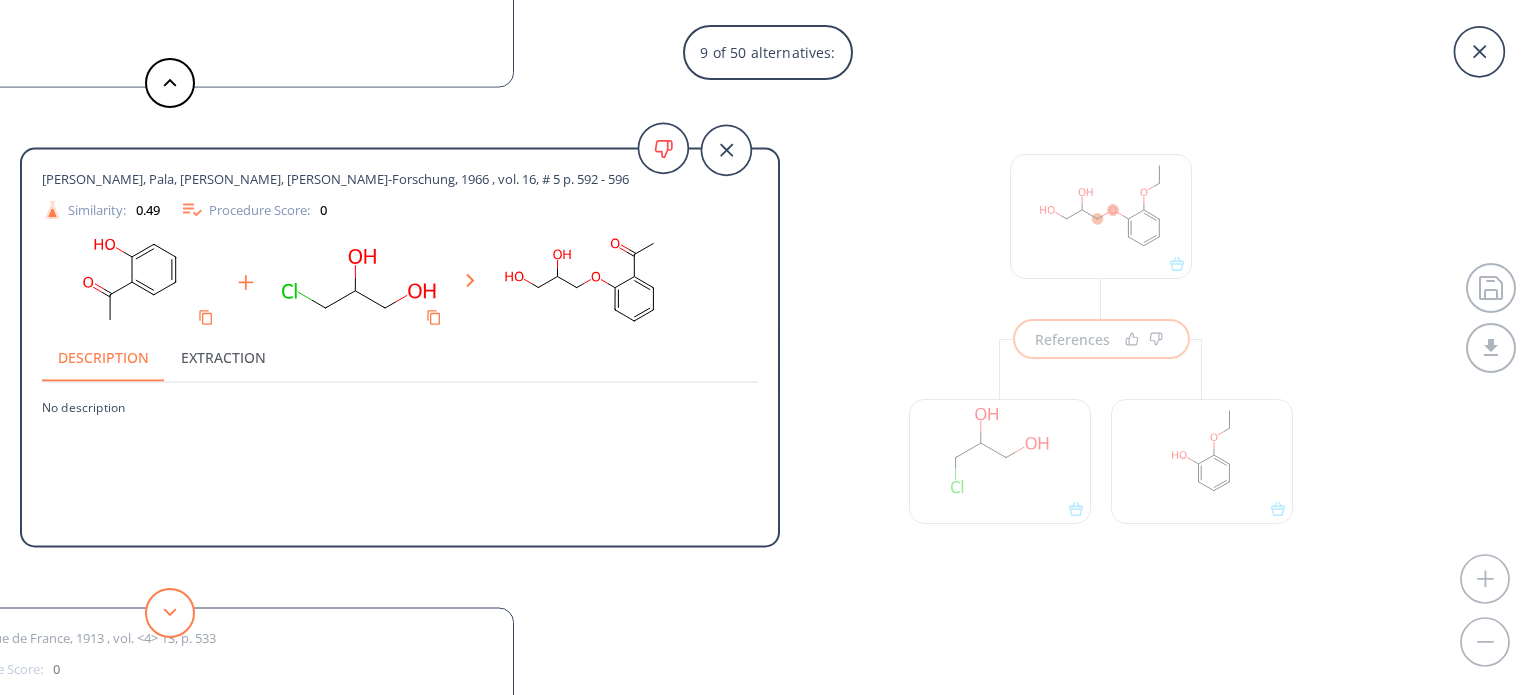 click at bounding box center (170, 613) 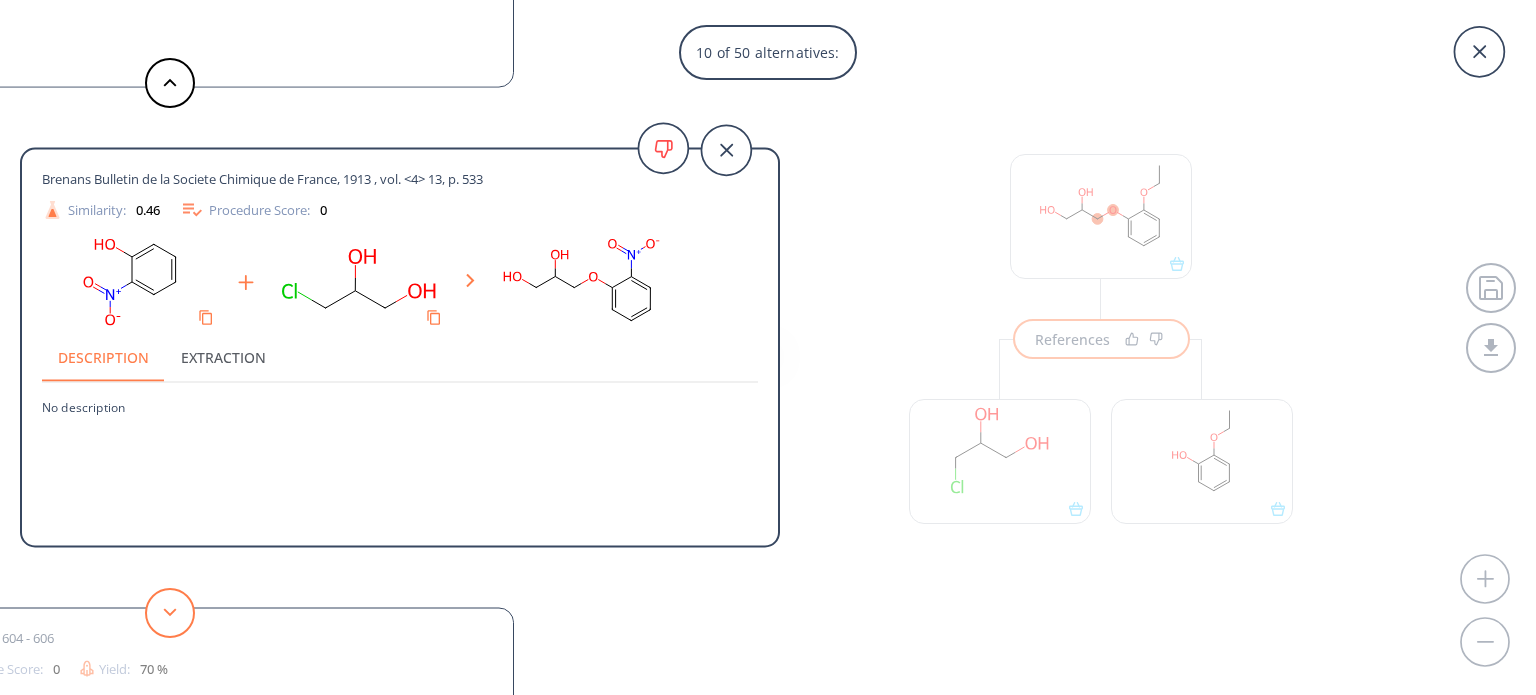 click at bounding box center [170, 613] 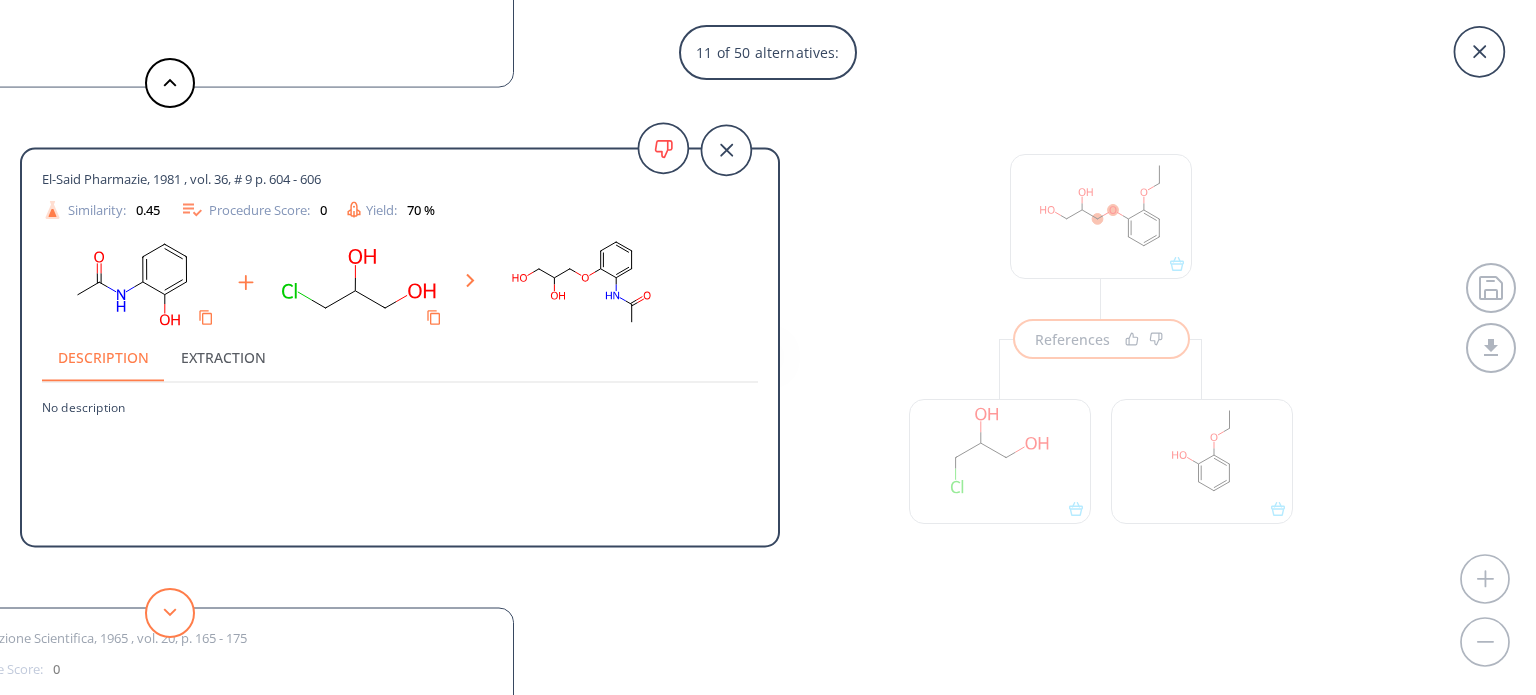 click at bounding box center (170, 613) 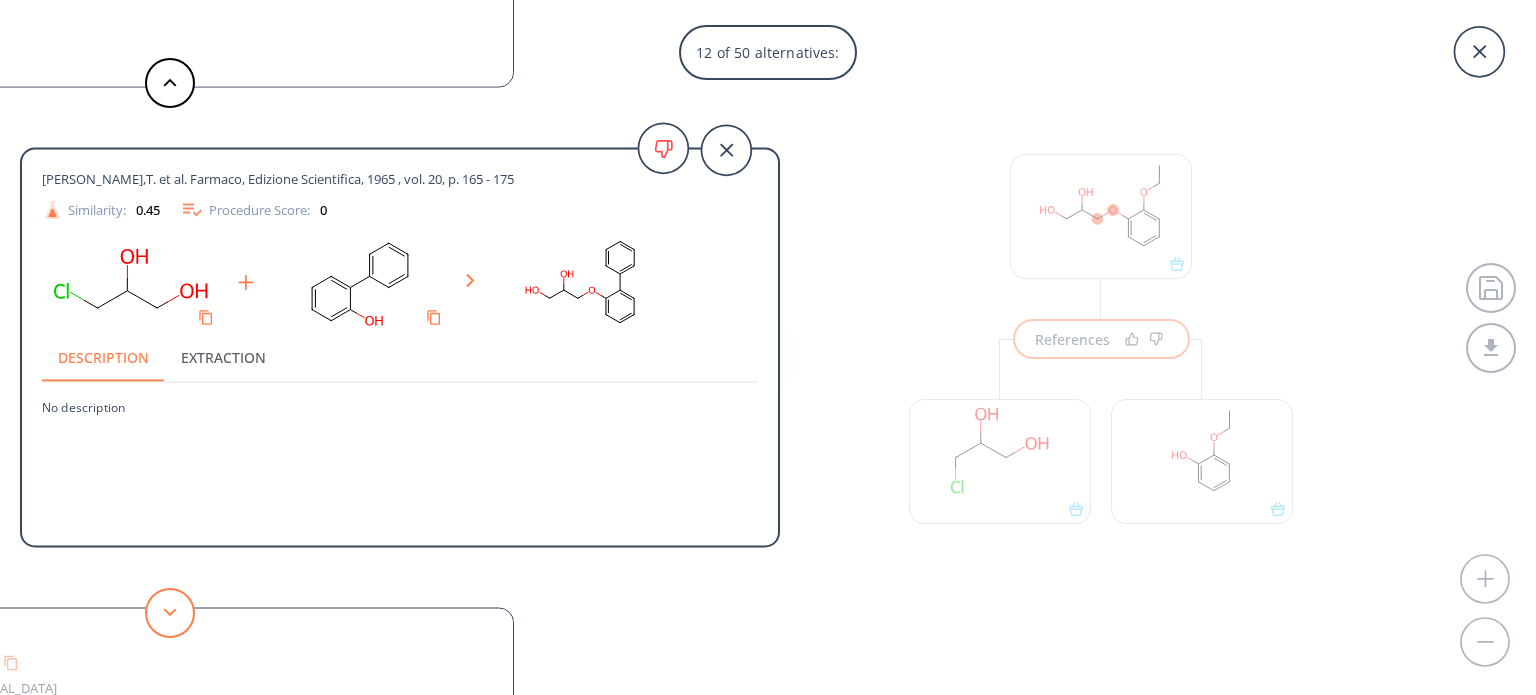 click at bounding box center (170, 613) 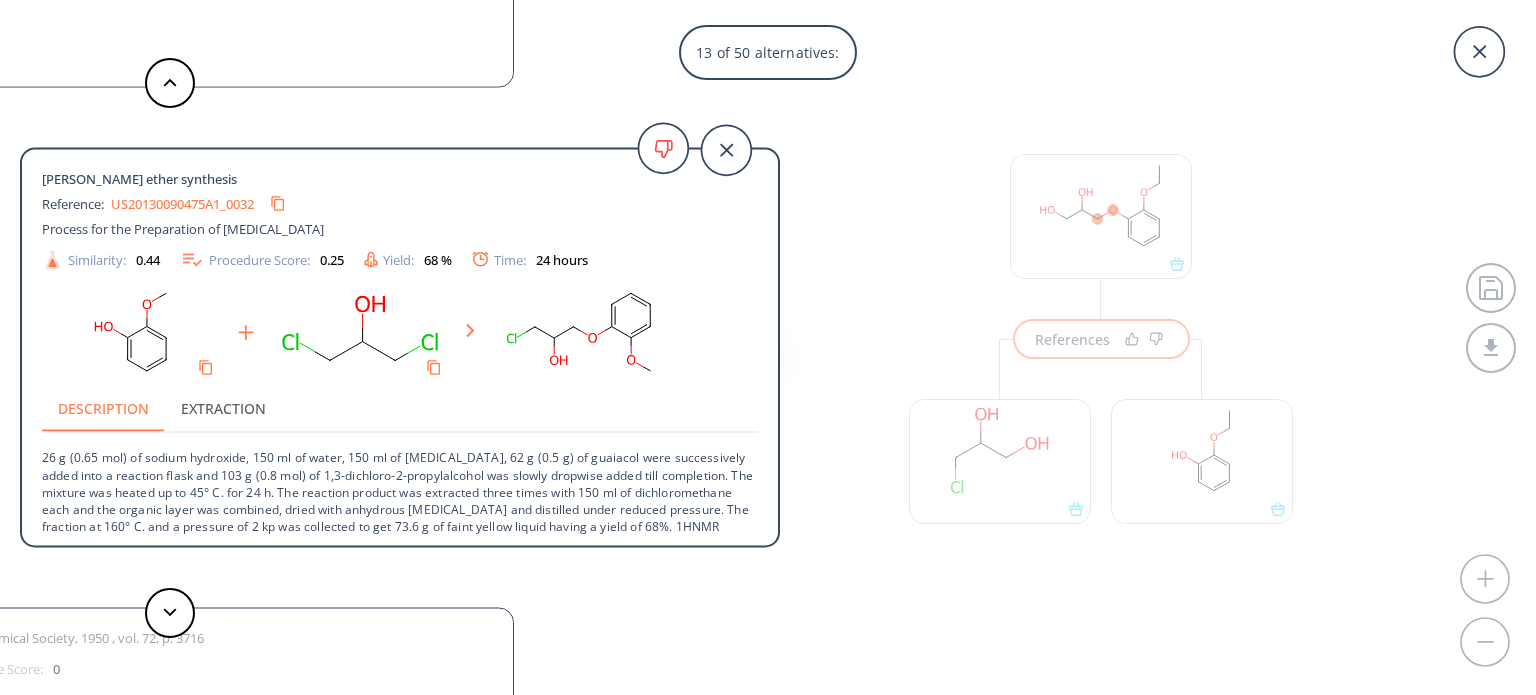 scroll, scrollTop: 36, scrollLeft: 0, axis: vertical 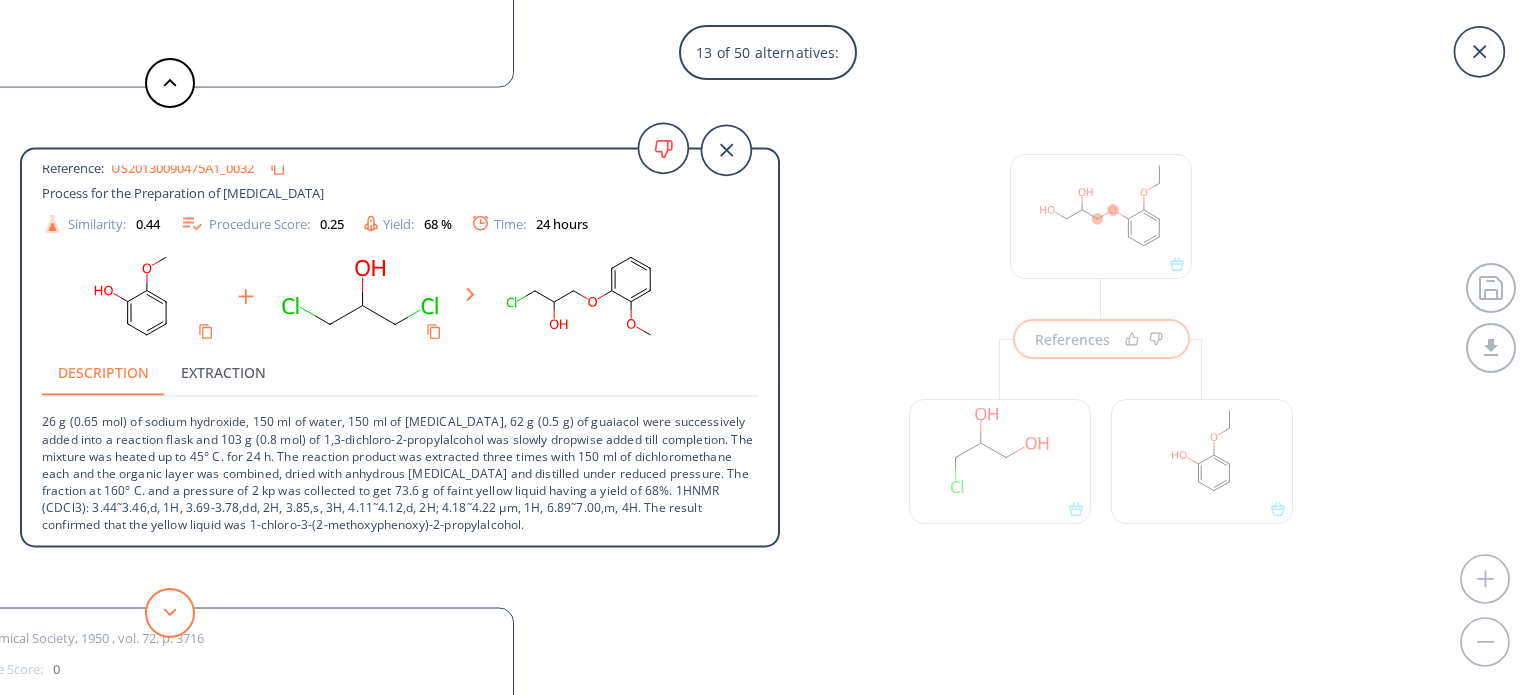 click 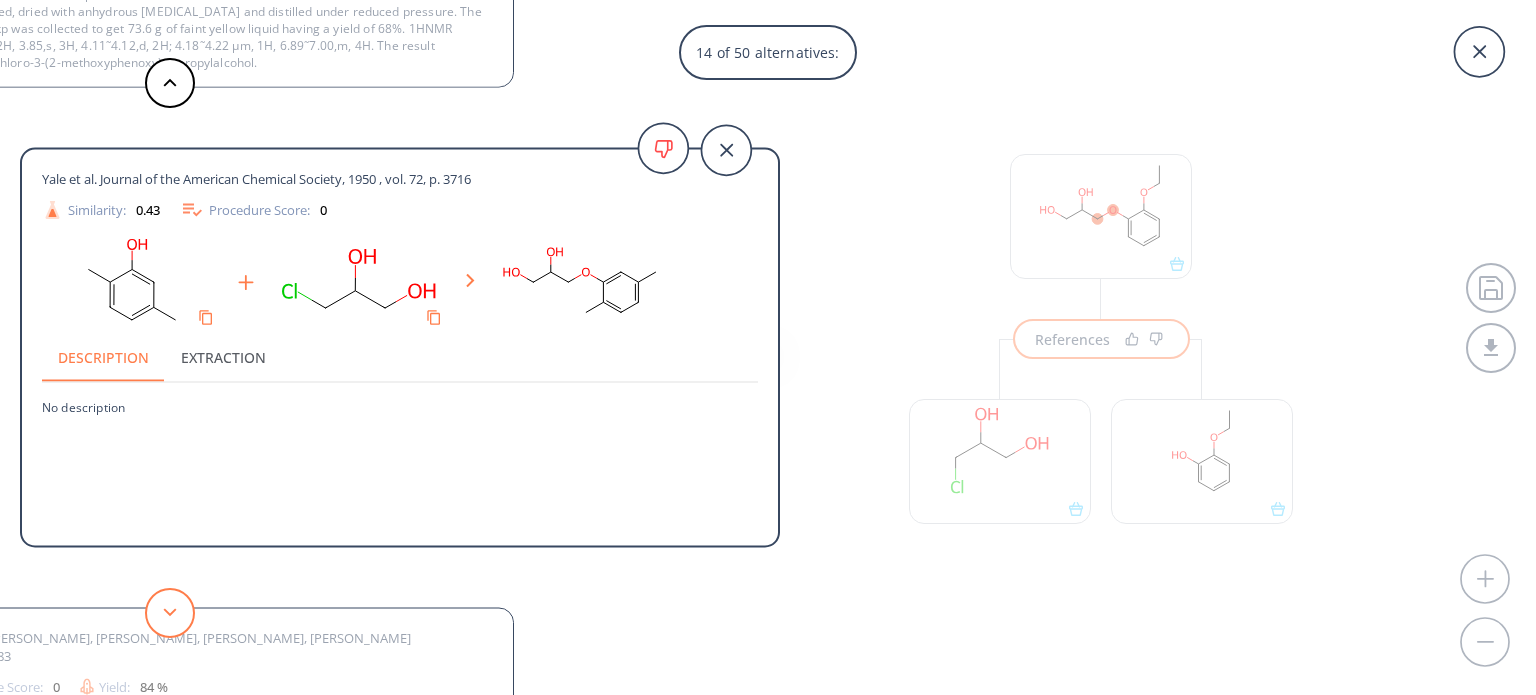 click 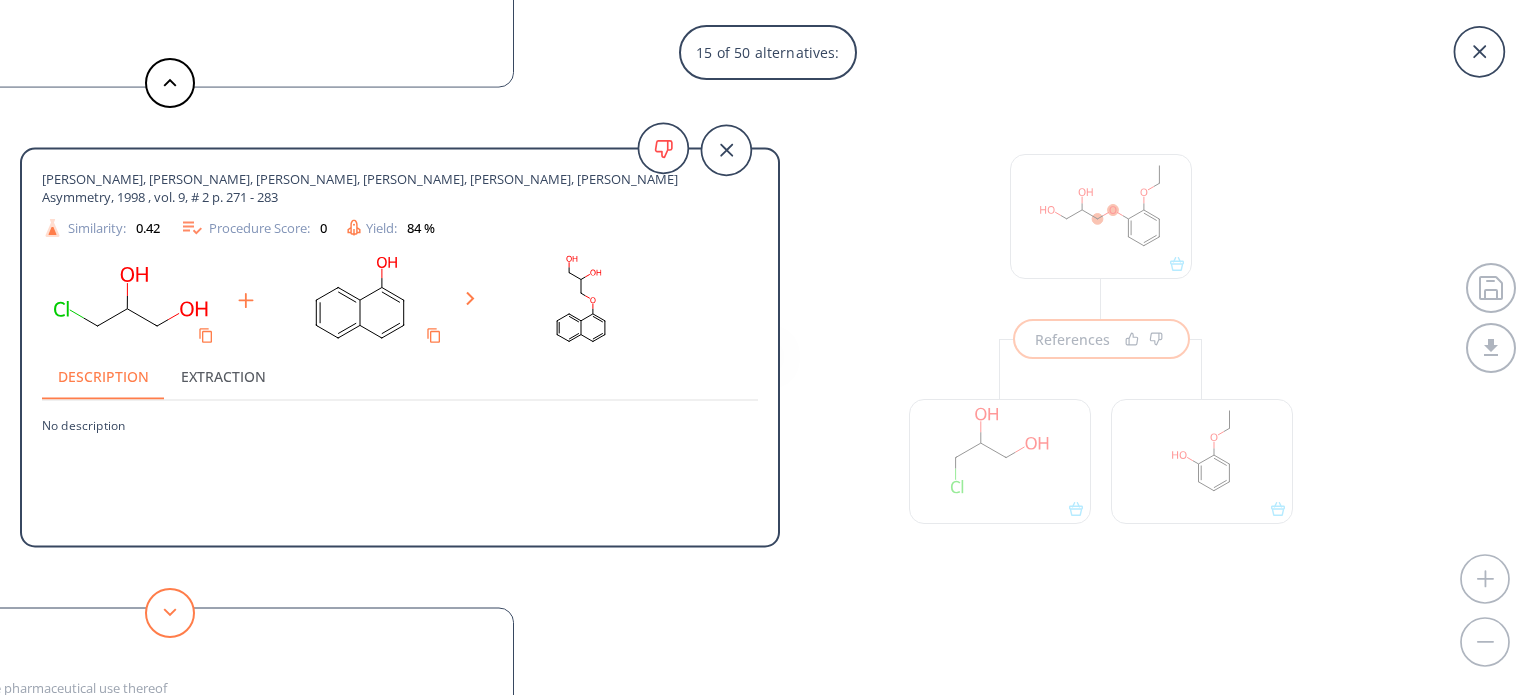 click 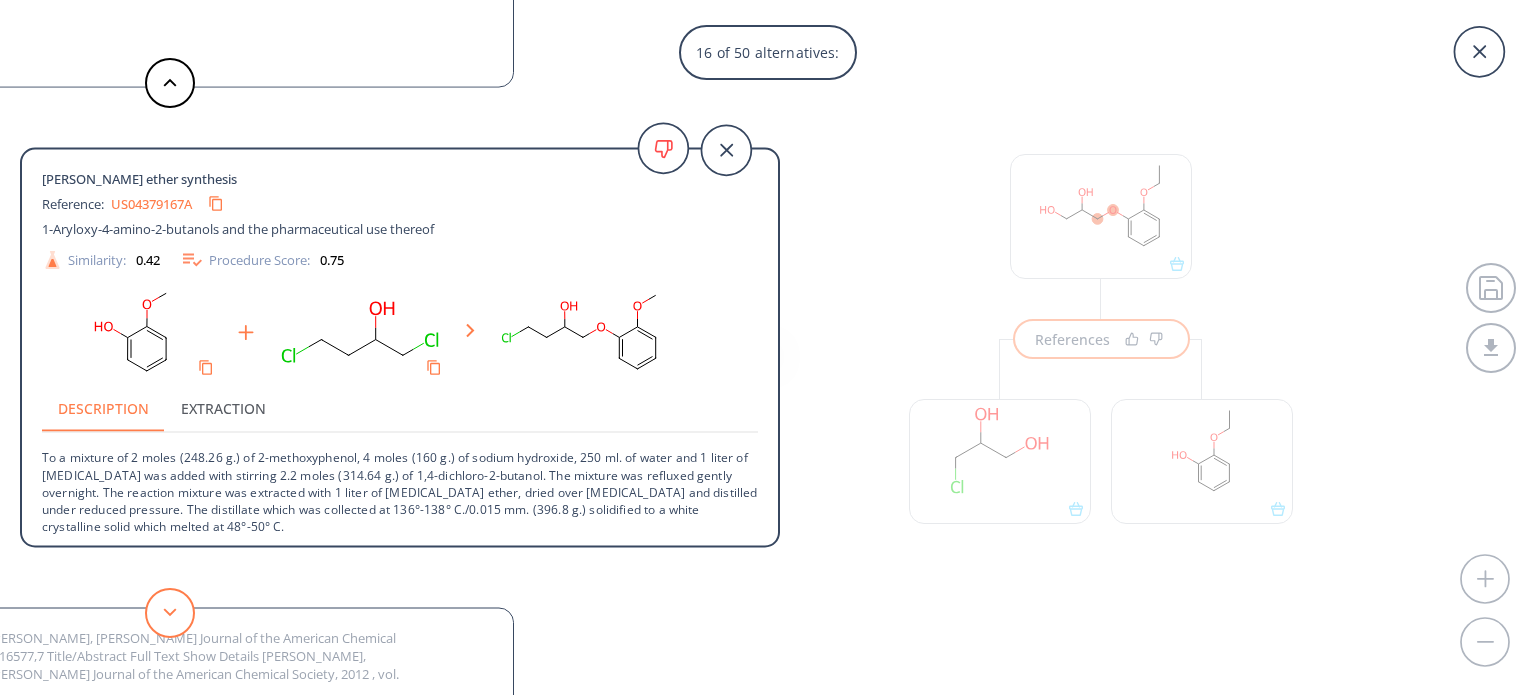 click at bounding box center (170, 613) 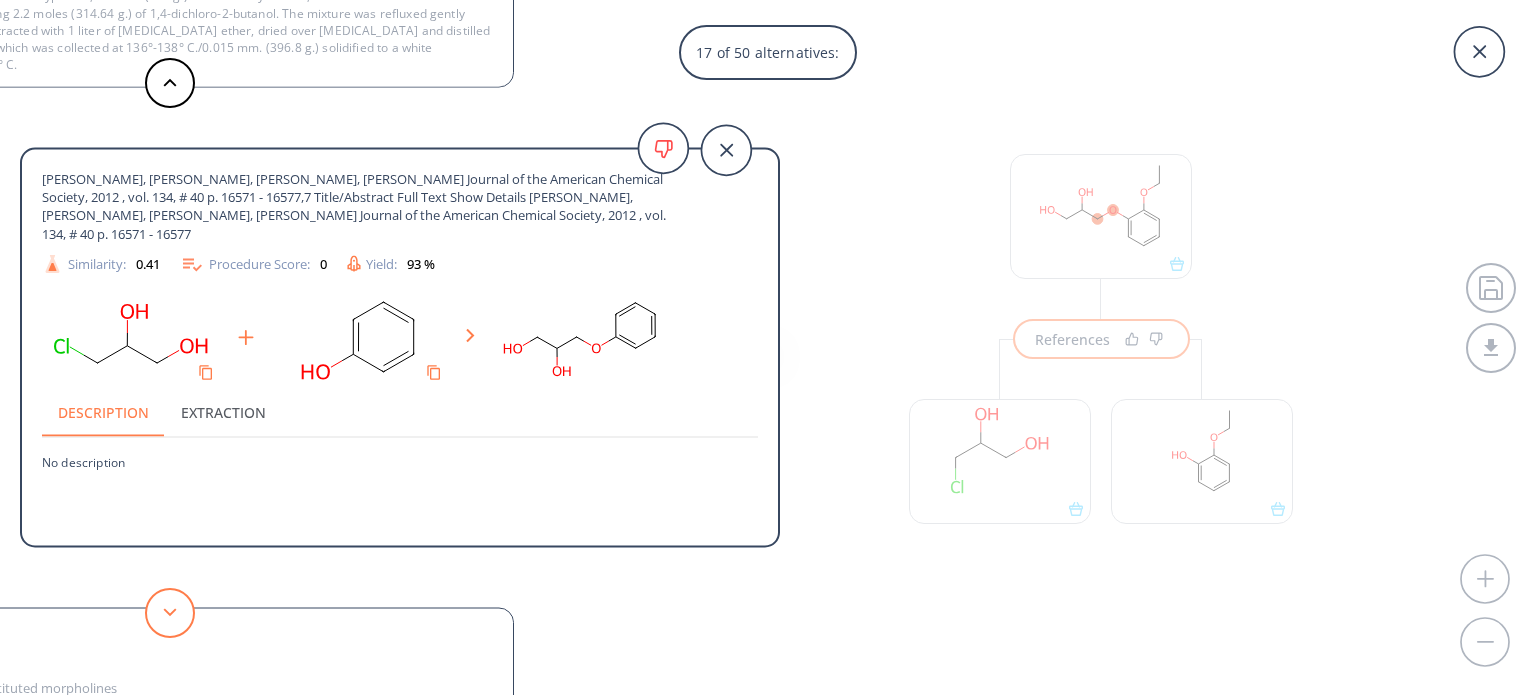 click at bounding box center [170, 613] 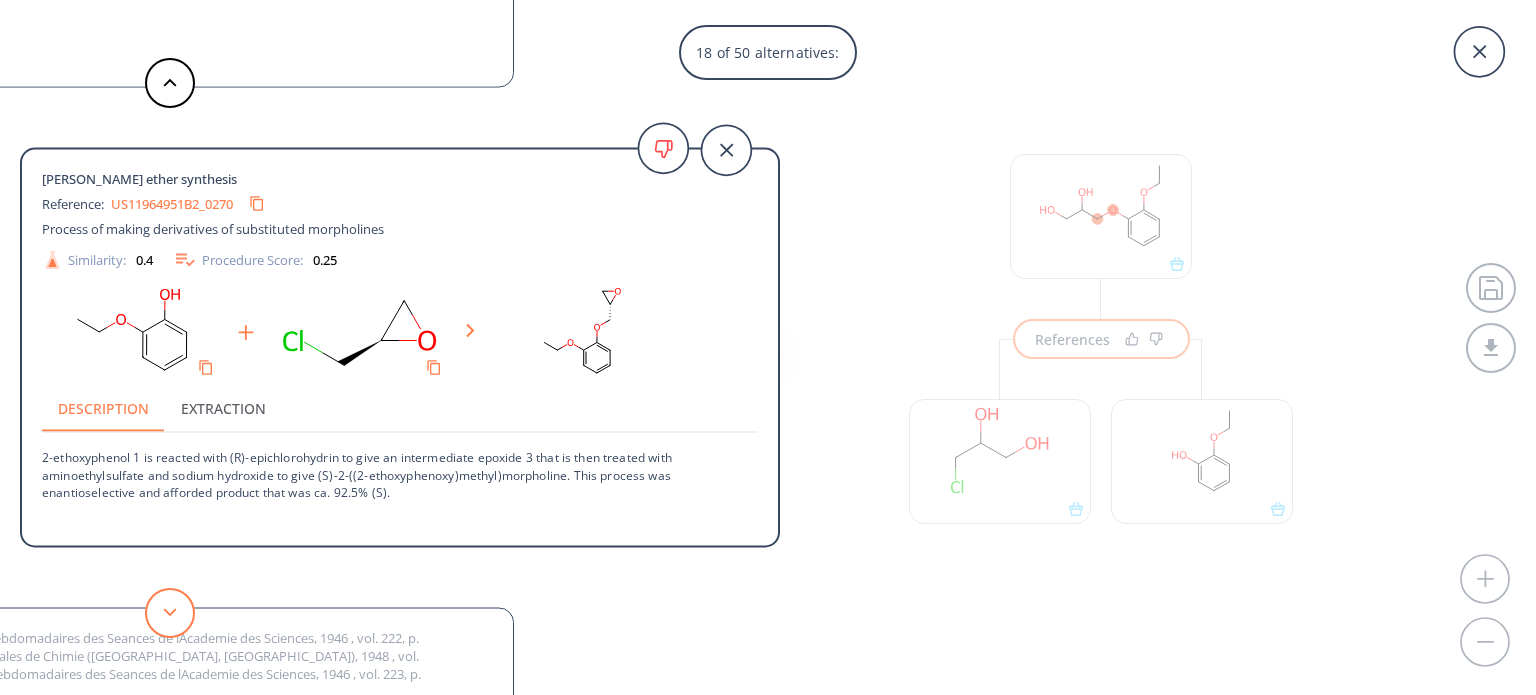 click at bounding box center (170, 613) 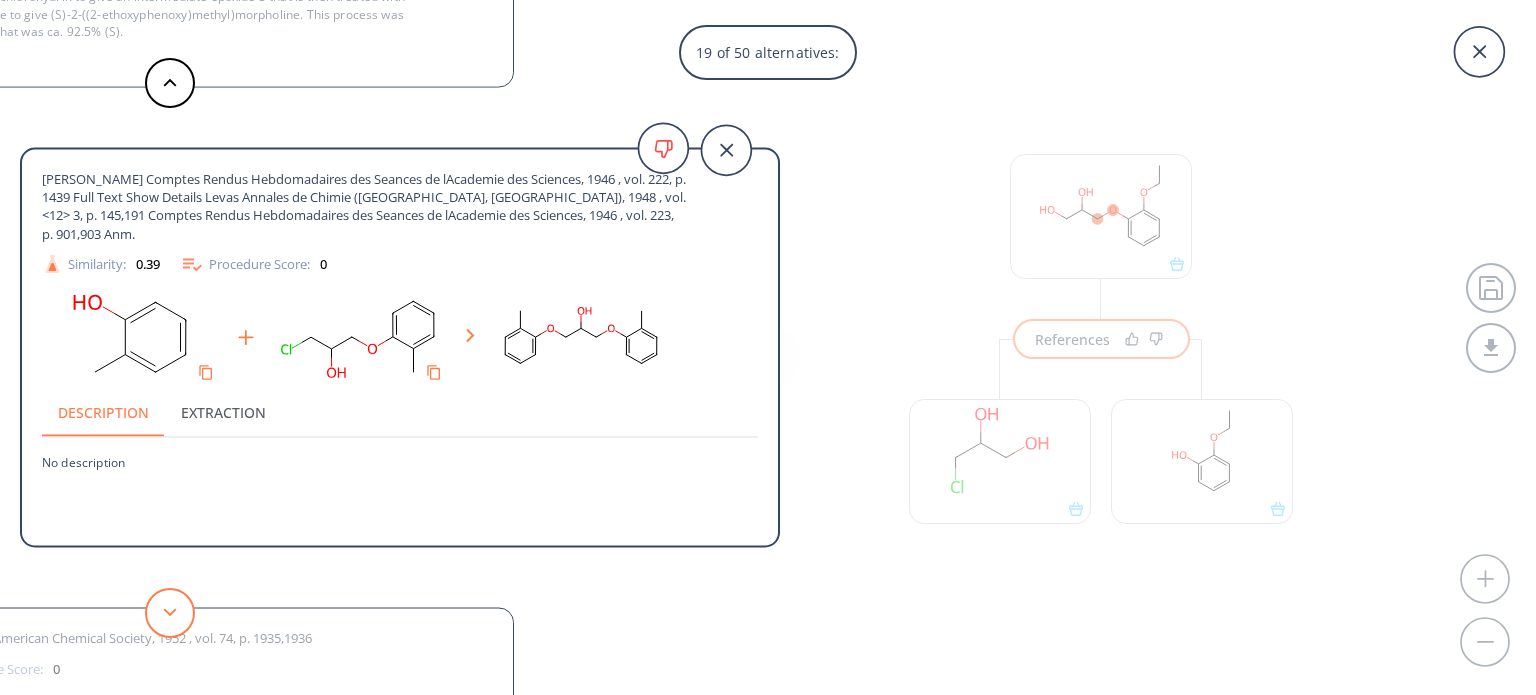 click at bounding box center [170, 613] 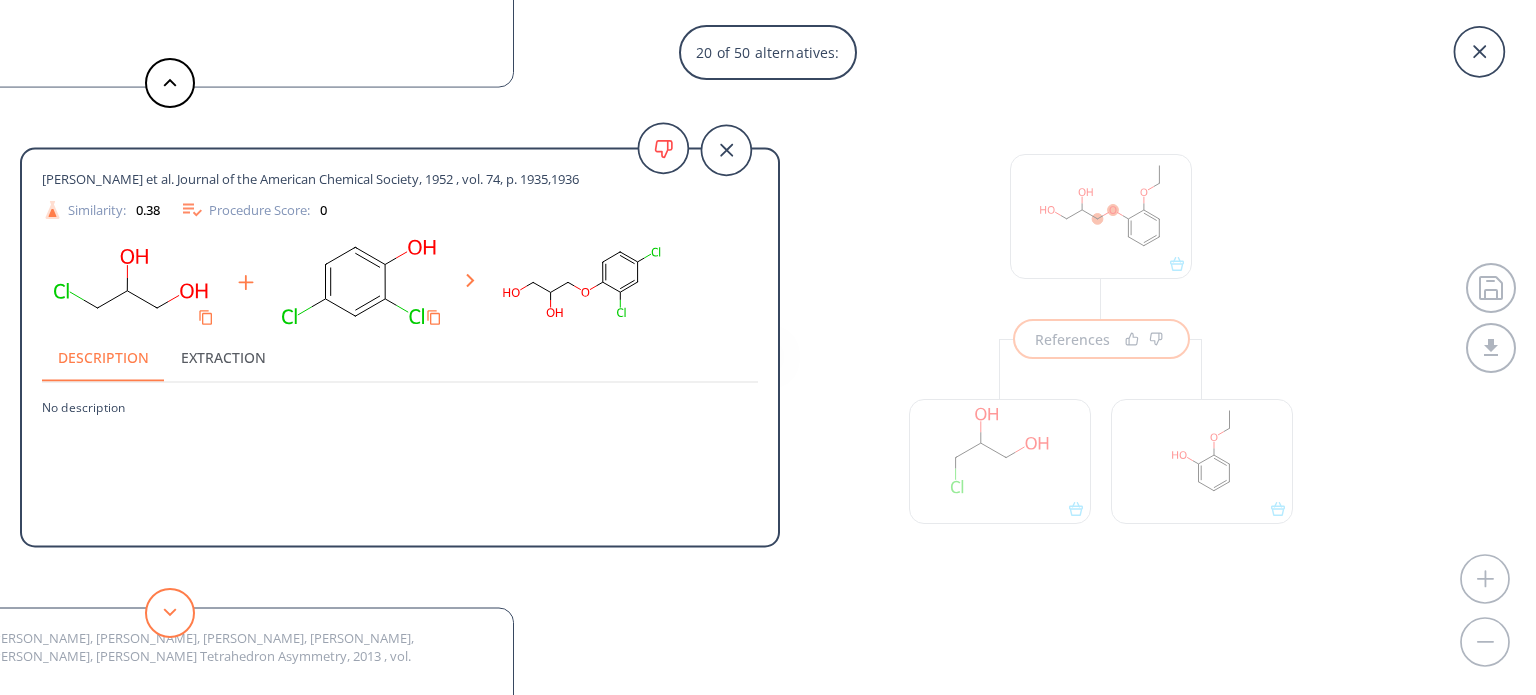click at bounding box center [170, 613] 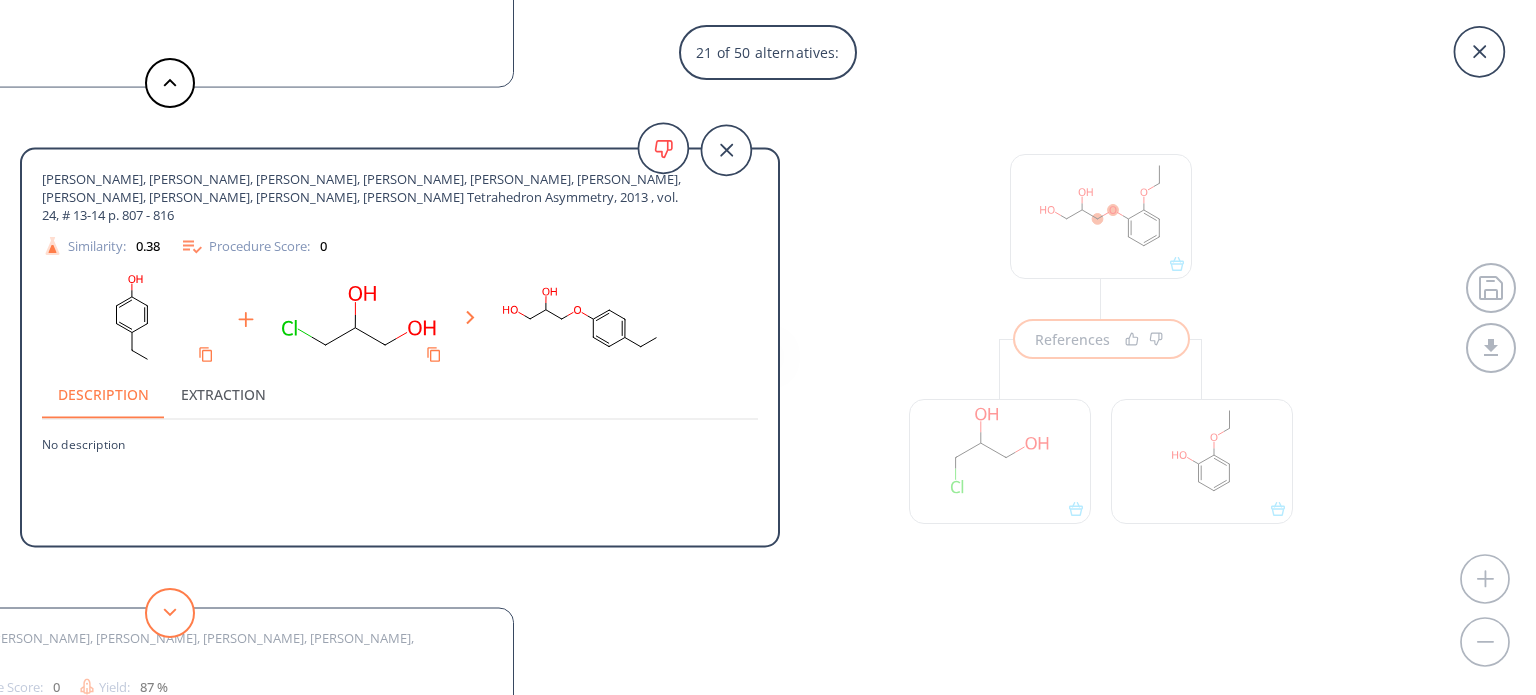 click at bounding box center (170, 613) 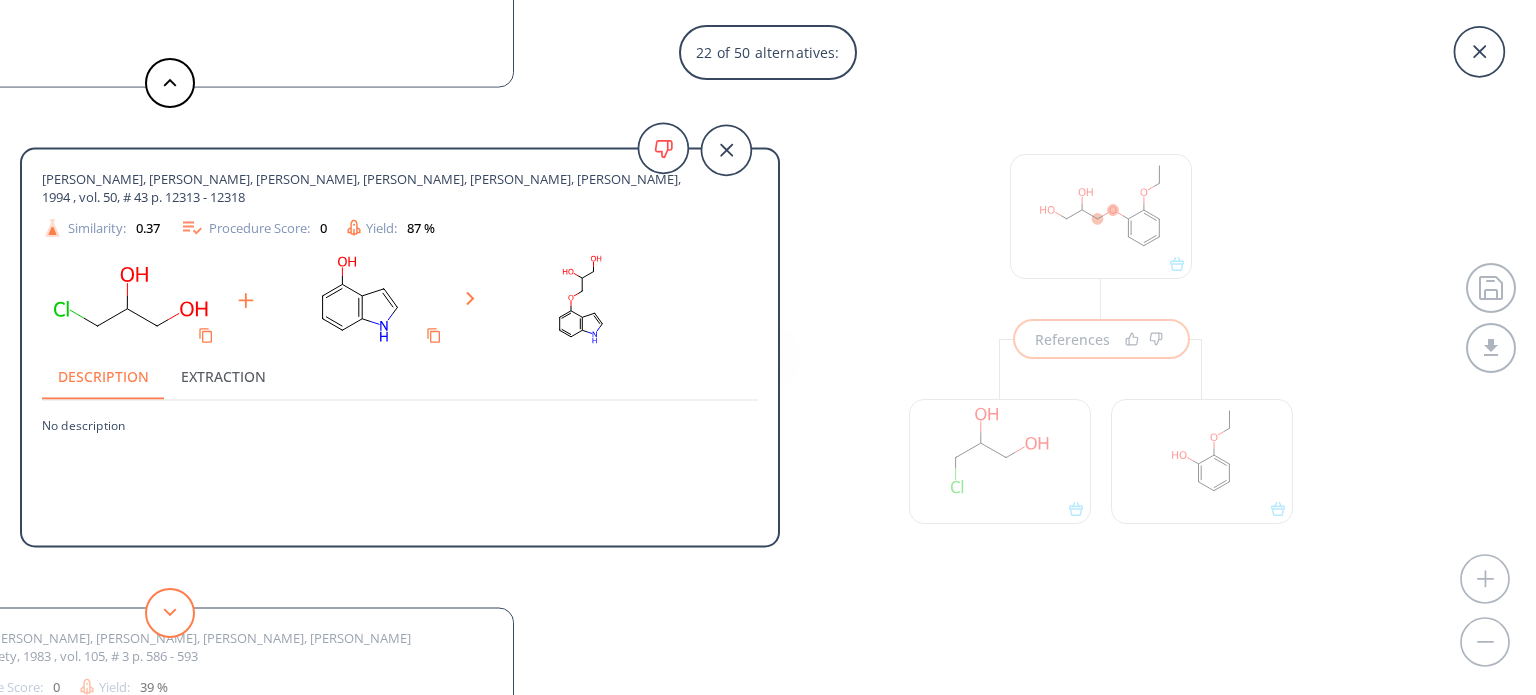 click at bounding box center [170, 613] 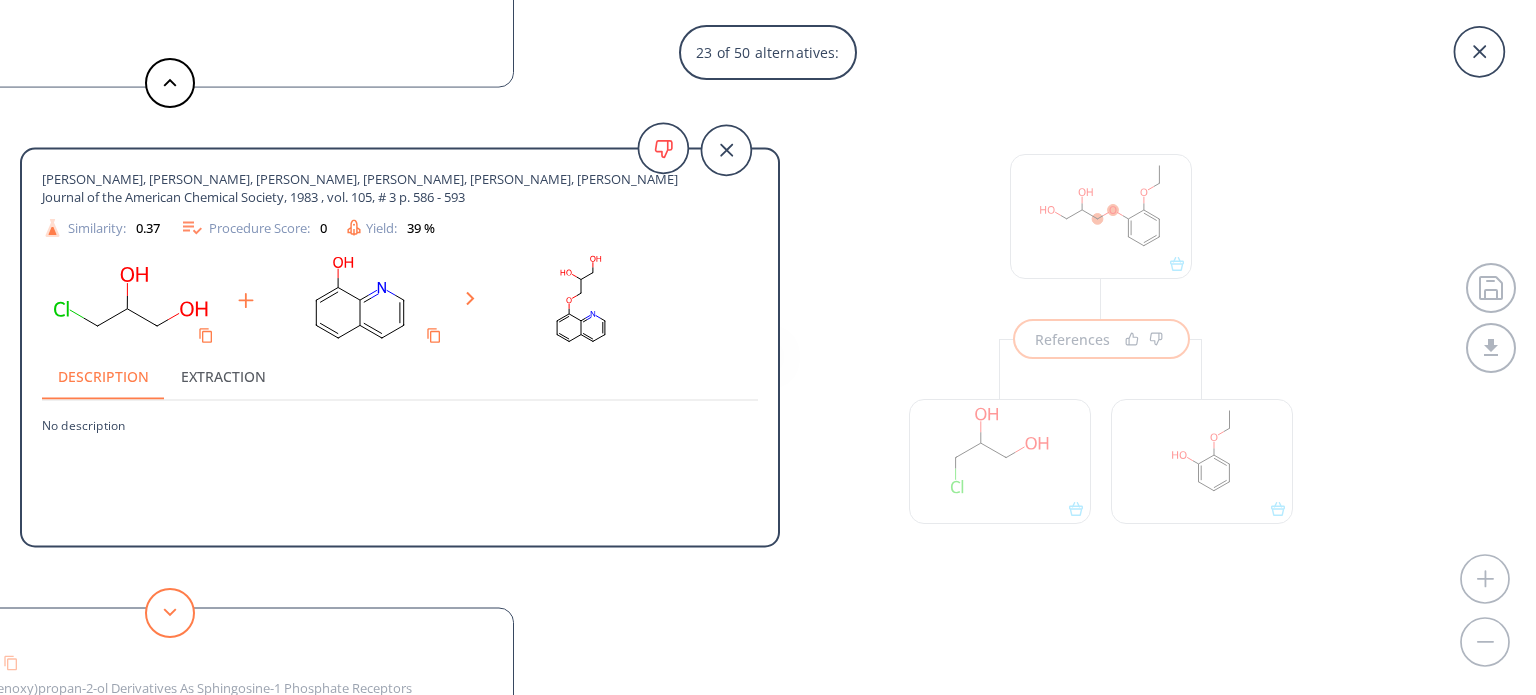 click at bounding box center (170, 613) 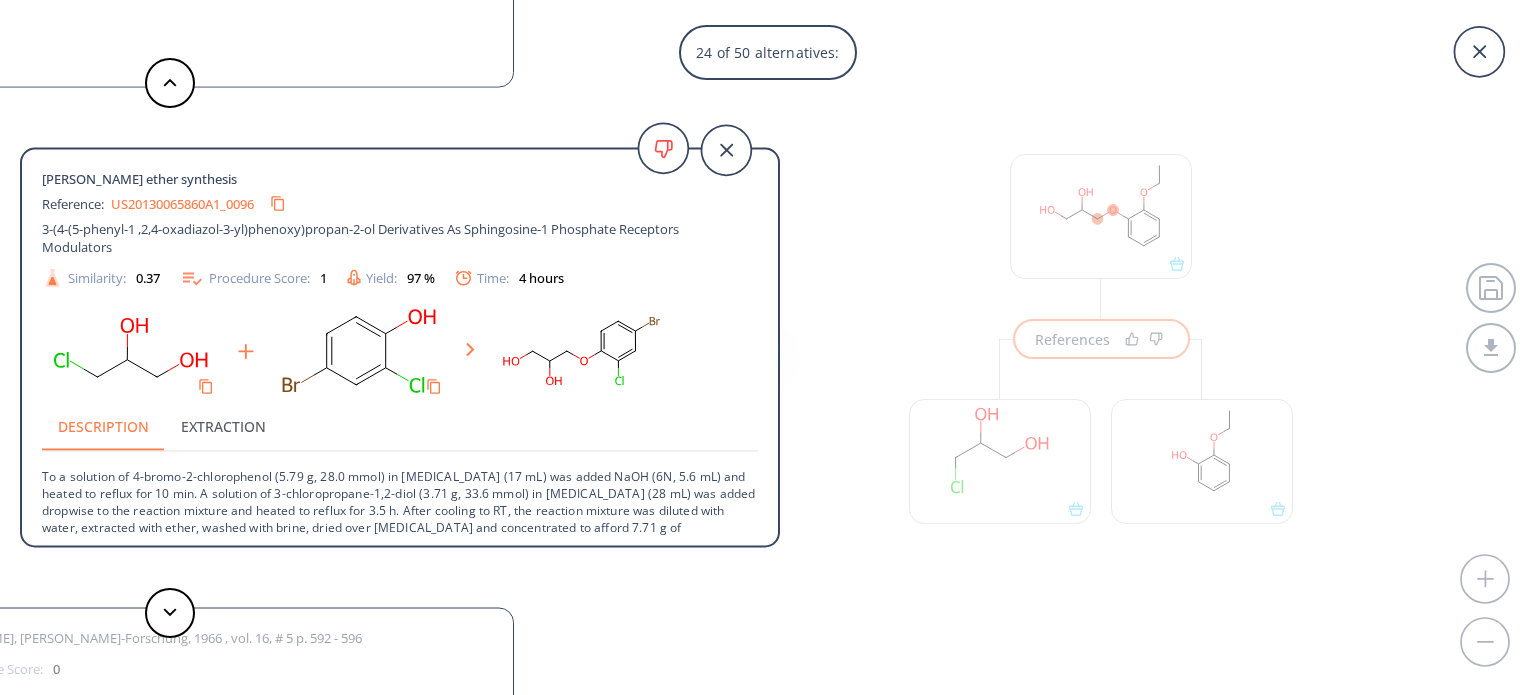 scroll, scrollTop: 20, scrollLeft: 0, axis: vertical 